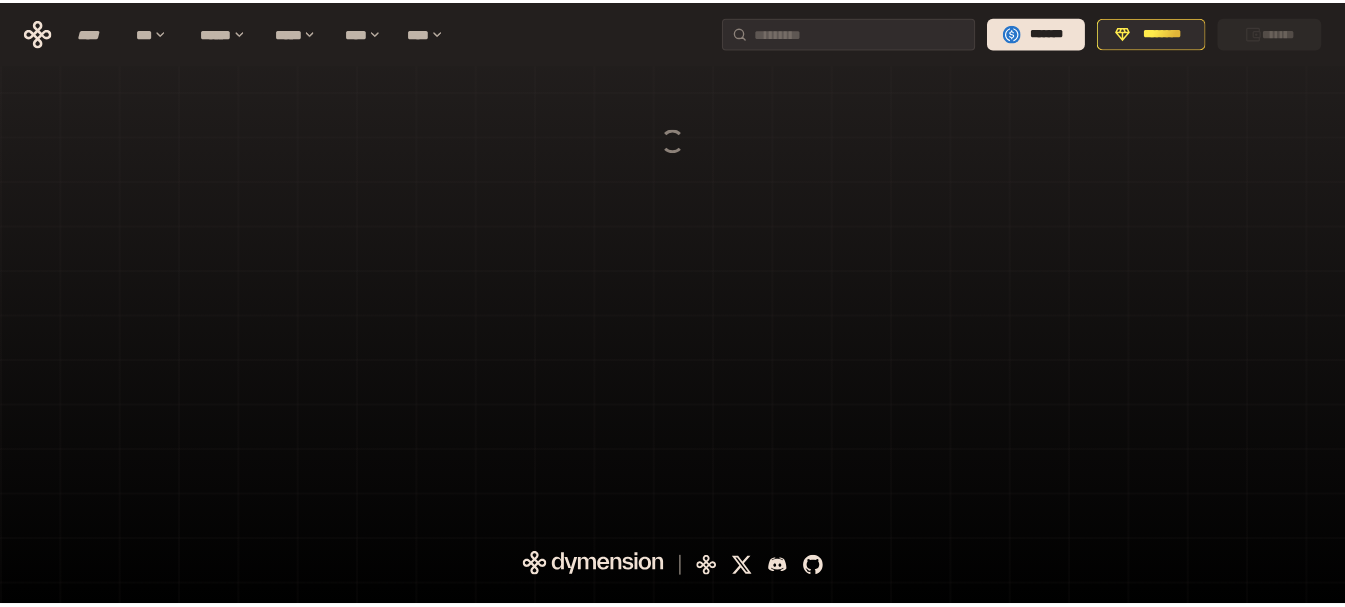 scroll, scrollTop: 0, scrollLeft: 0, axis: both 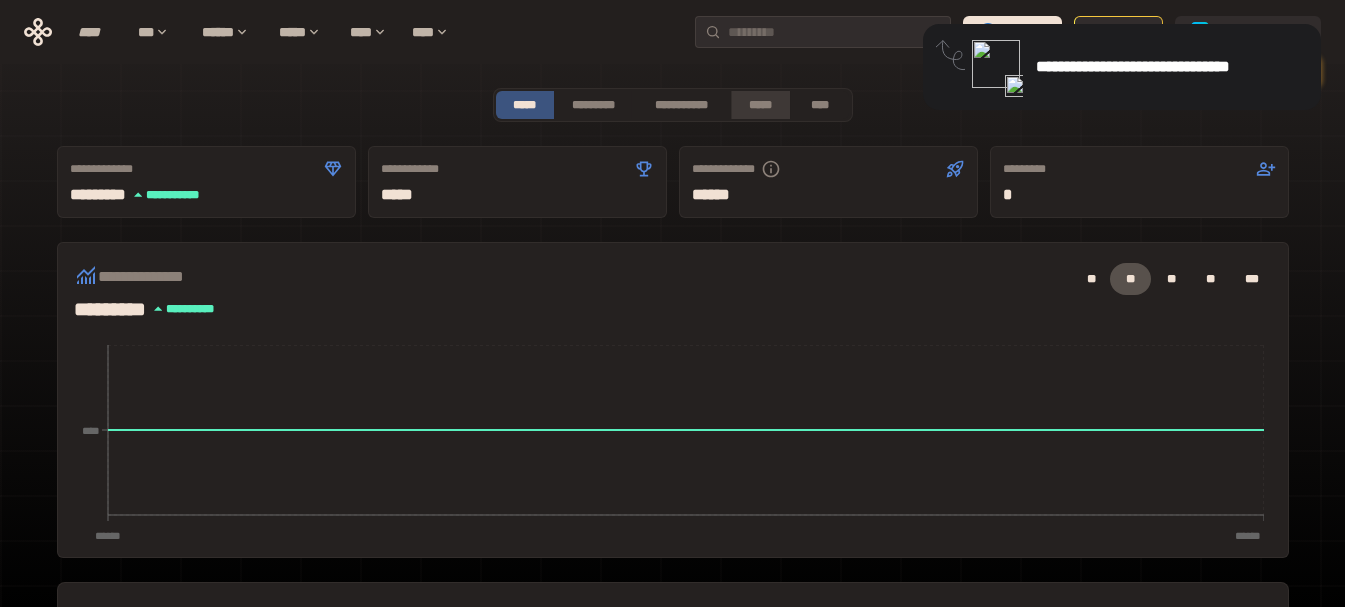 click on "*****" at bounding box center (760, 105) 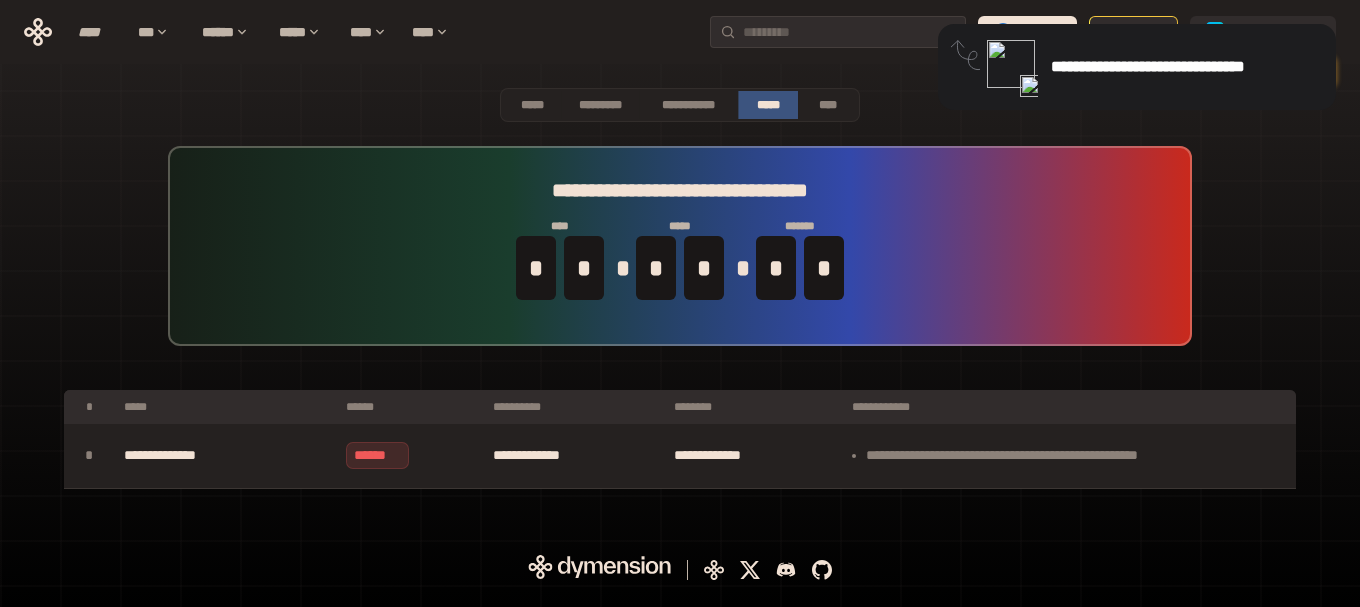 click on "[FIRST] [LAST] [STREET] [CITY] [STATE] [ZIP] [COUNTRY] [PHONE] [EMAIL] [CREDIT_CARD] [EXPIRY_DATE] [CVV] [NAME_ON_CARD] [BILLING_ADDRESS] [CITY] [STATE] [ZIP] [COUNTRY] [PHONE] [EMAIL] [SSN] [DOB] [GENDER] [NATIONALITY] [PASSPORT_NUMBER] [DRIVER_LICENSE] [VOTER_ID]" at bounding box center (680, 298) 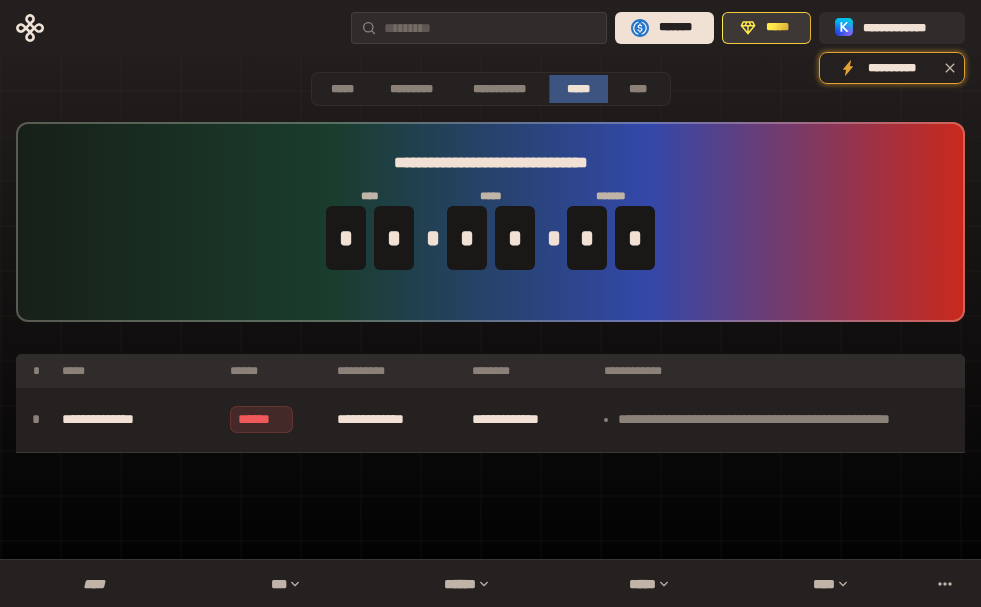 click on "*****" at bounding box center [777, 28] 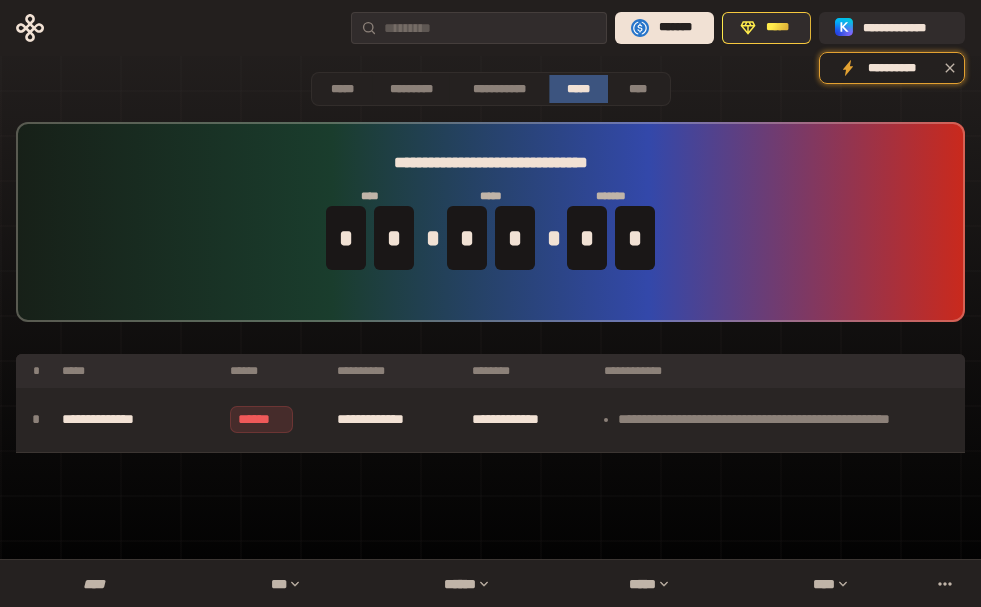 click on "******" at bounding box center [261, 419] 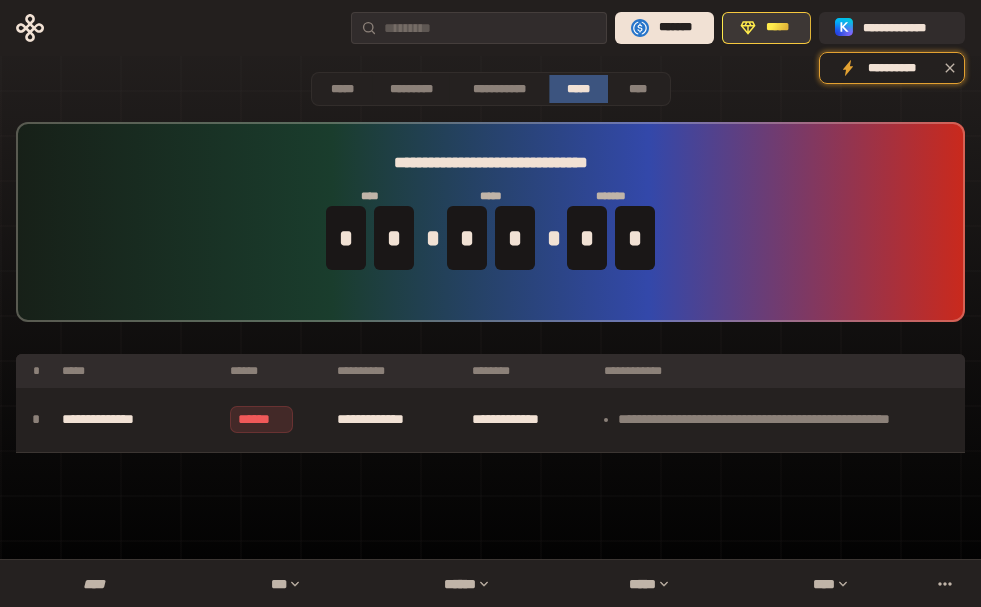 click on "*****" at bounding box center (777, 28) 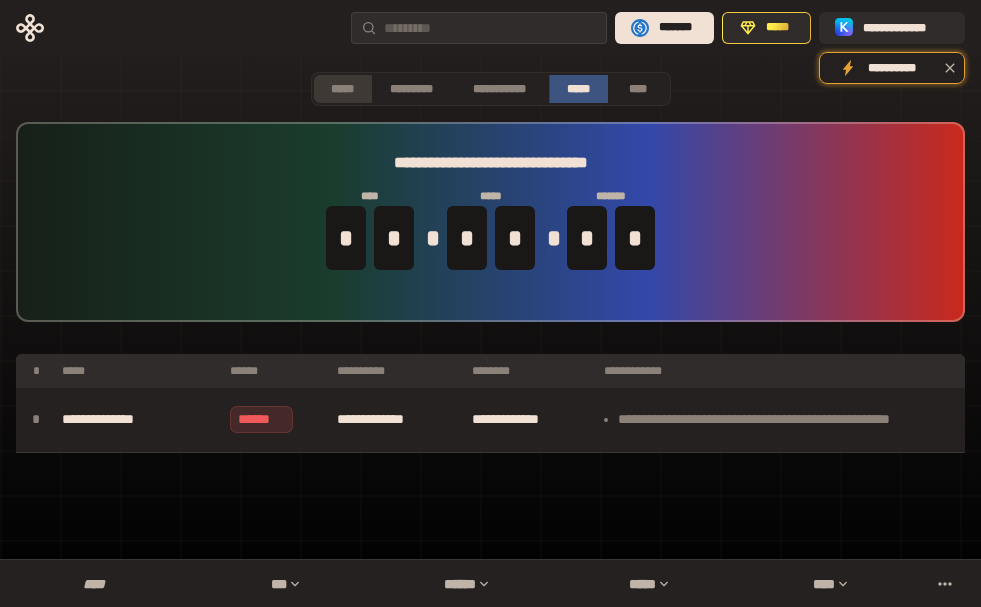 click on "*****" at bounding box center [343, 89] 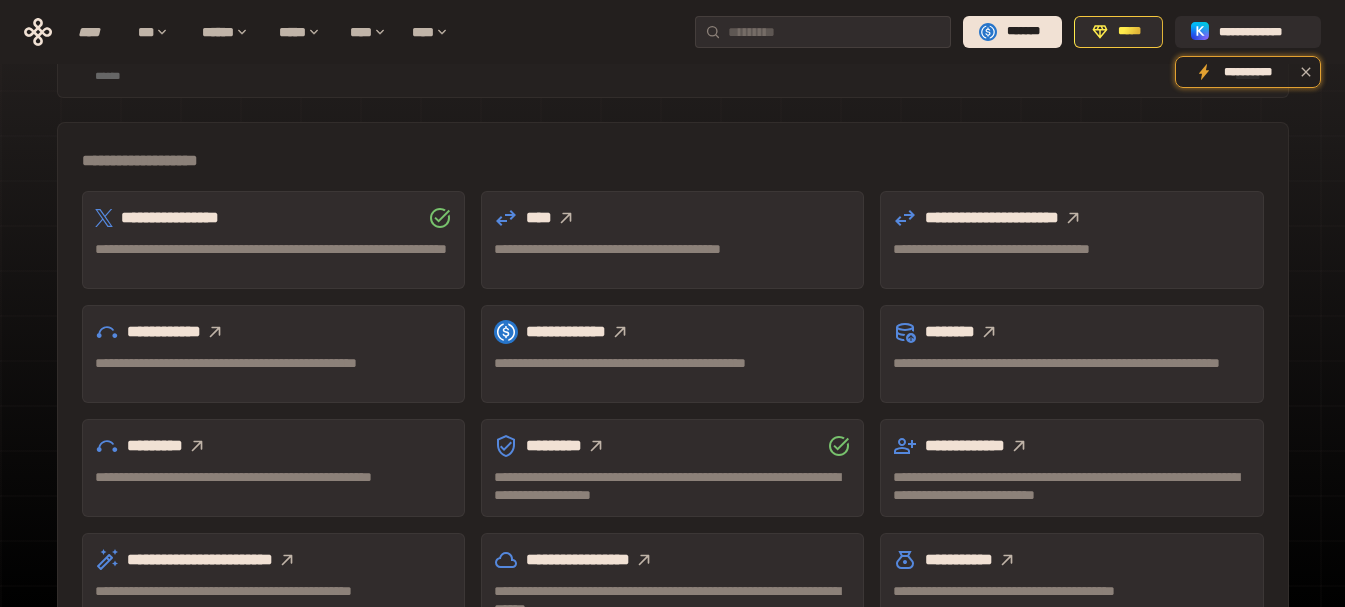 scroll, scrollTop: 500, scrollLeft: 0, axis: vertical 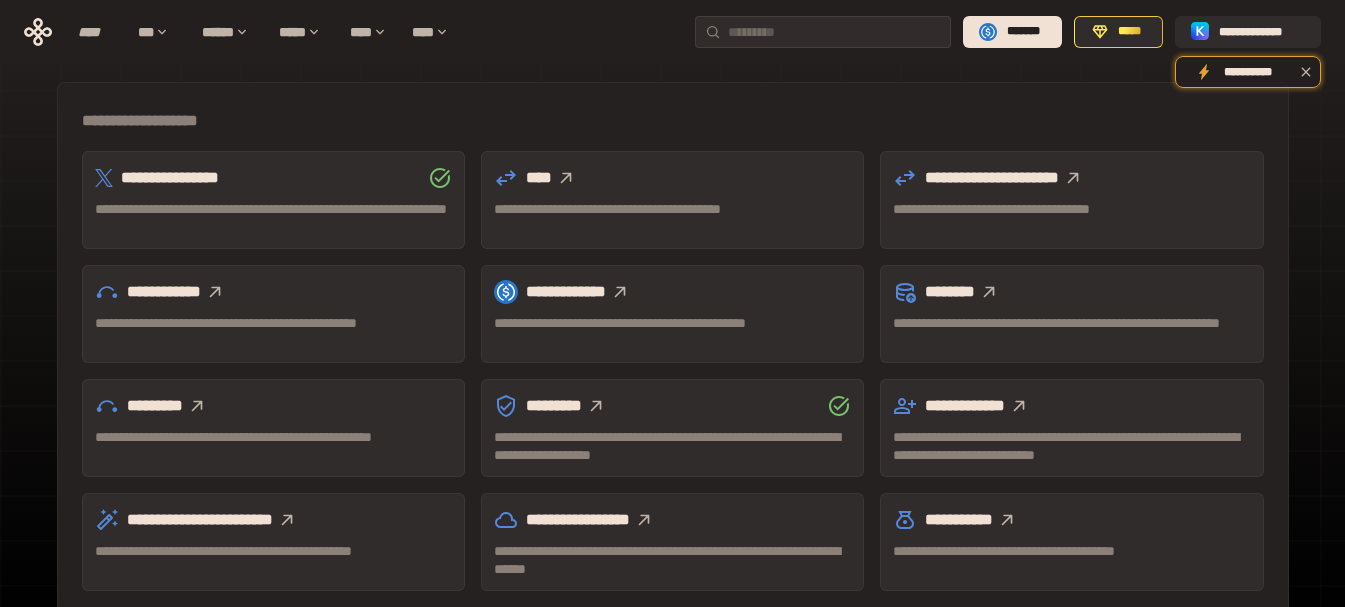 click 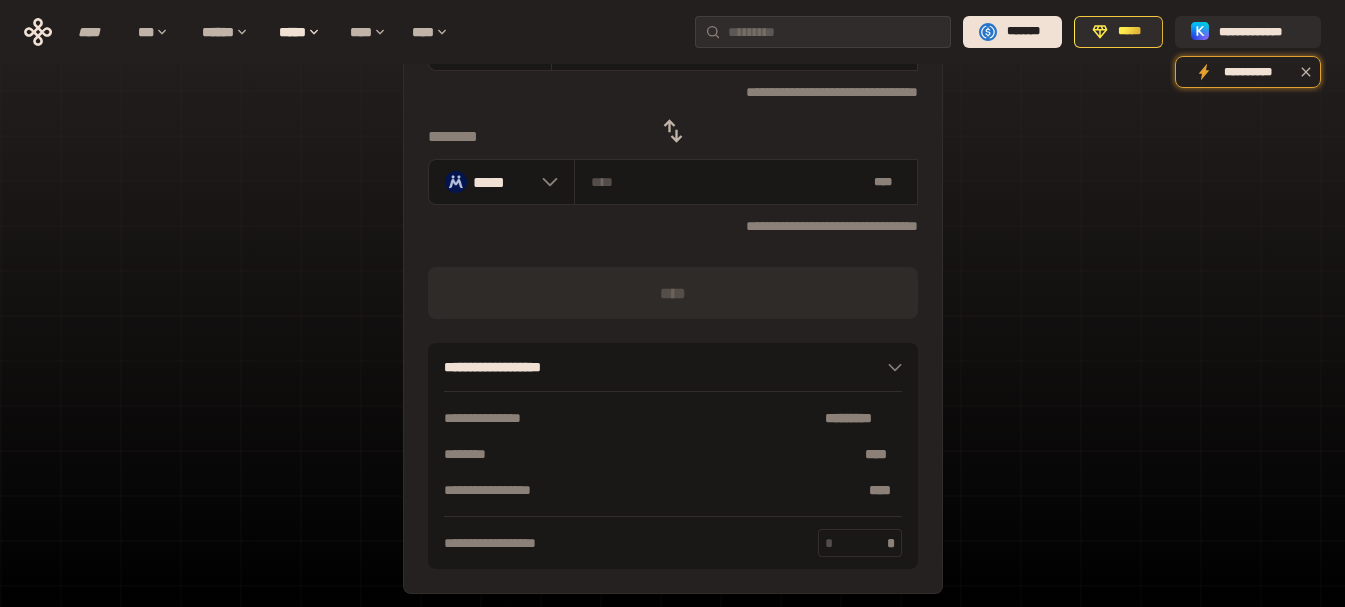 scroll, scrollTop: 65, scrollLeft: 0, axis: vertical 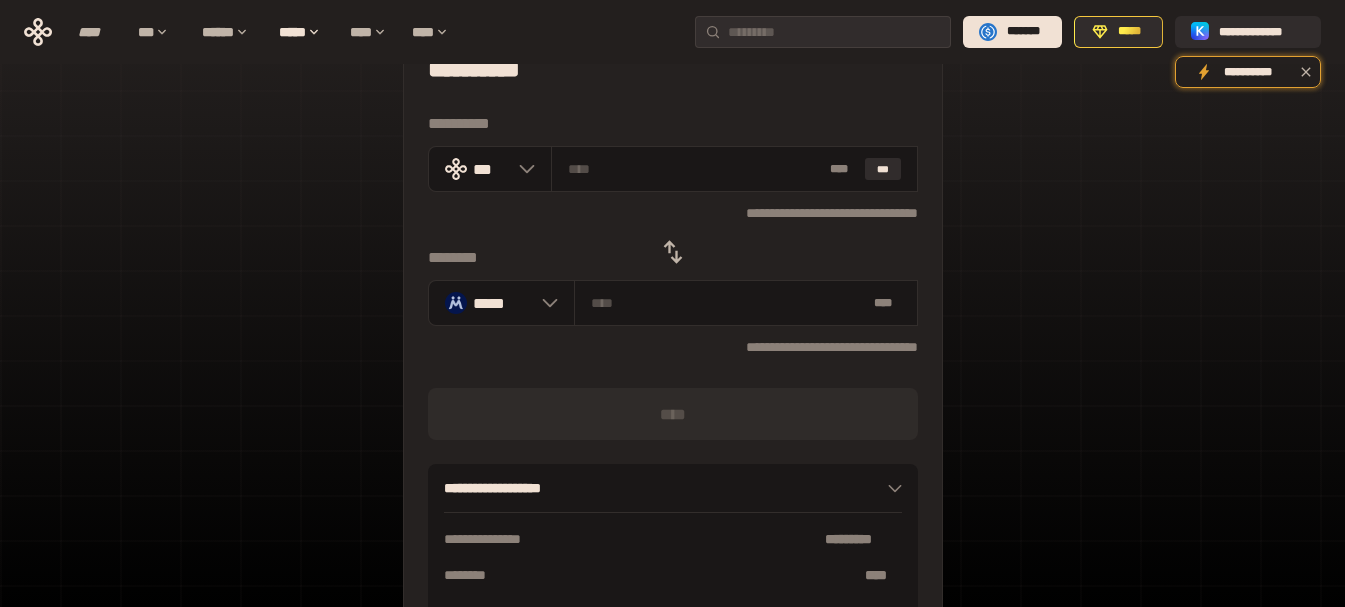 click 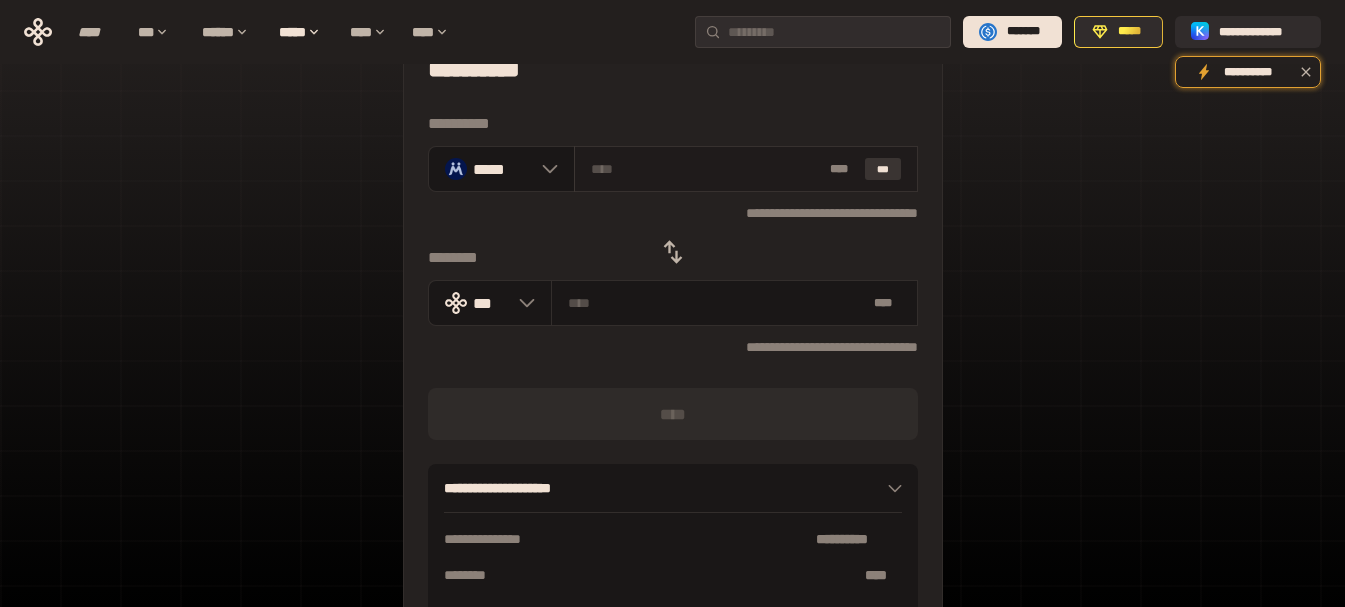 click on "***" at bounding box center (883, 169) 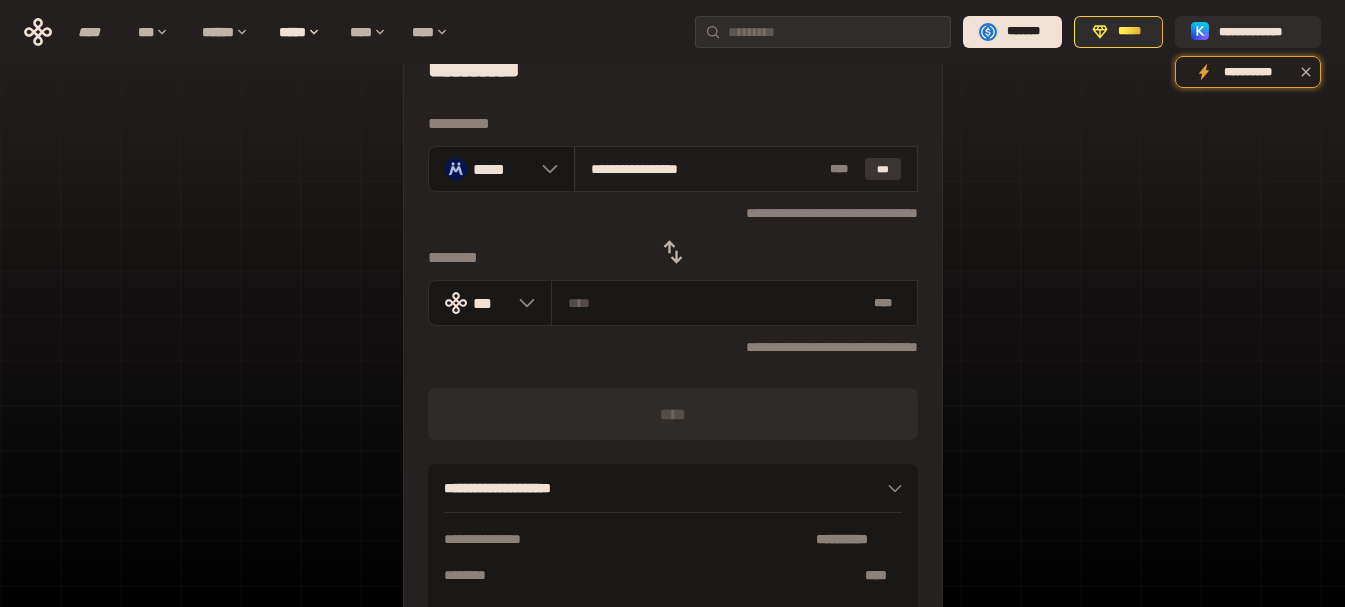 type on "**********" 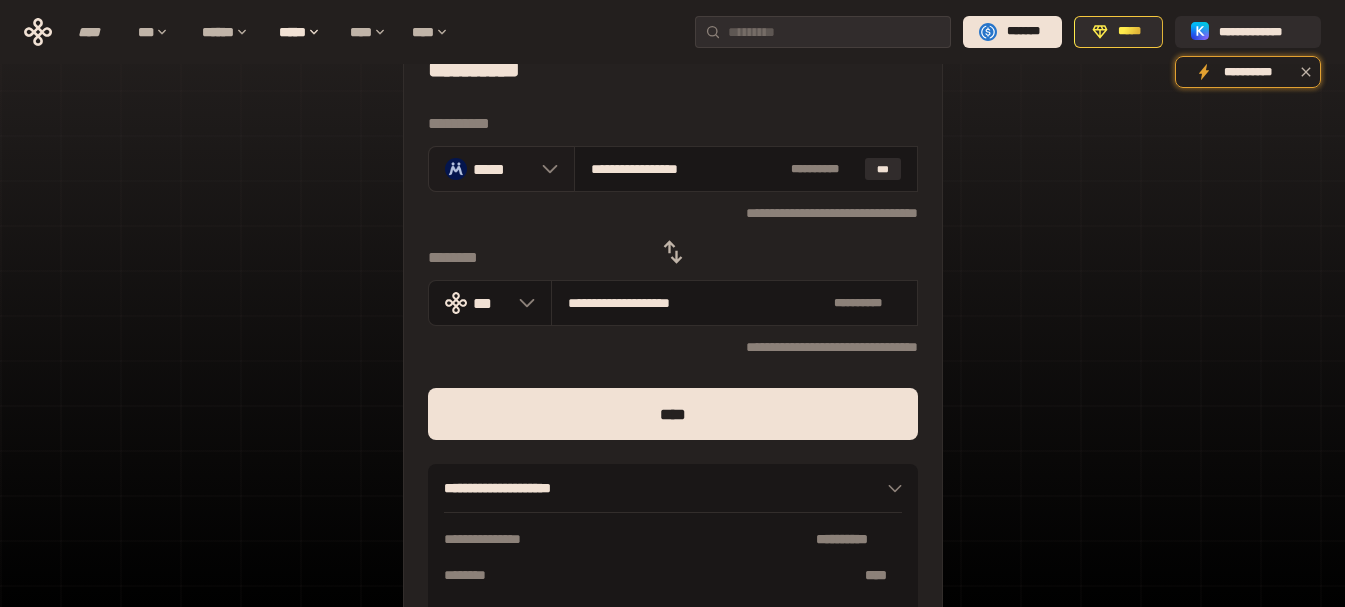 click 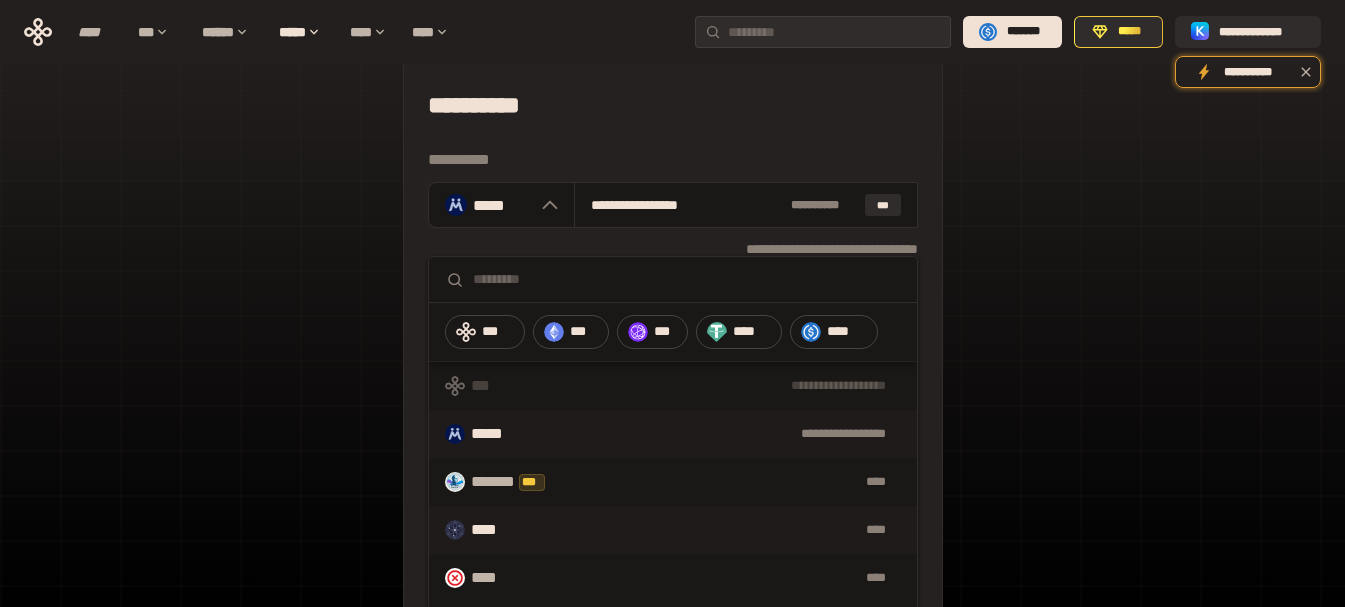scroll, scrollTop: 0, scrollLeft: 0, axis: both 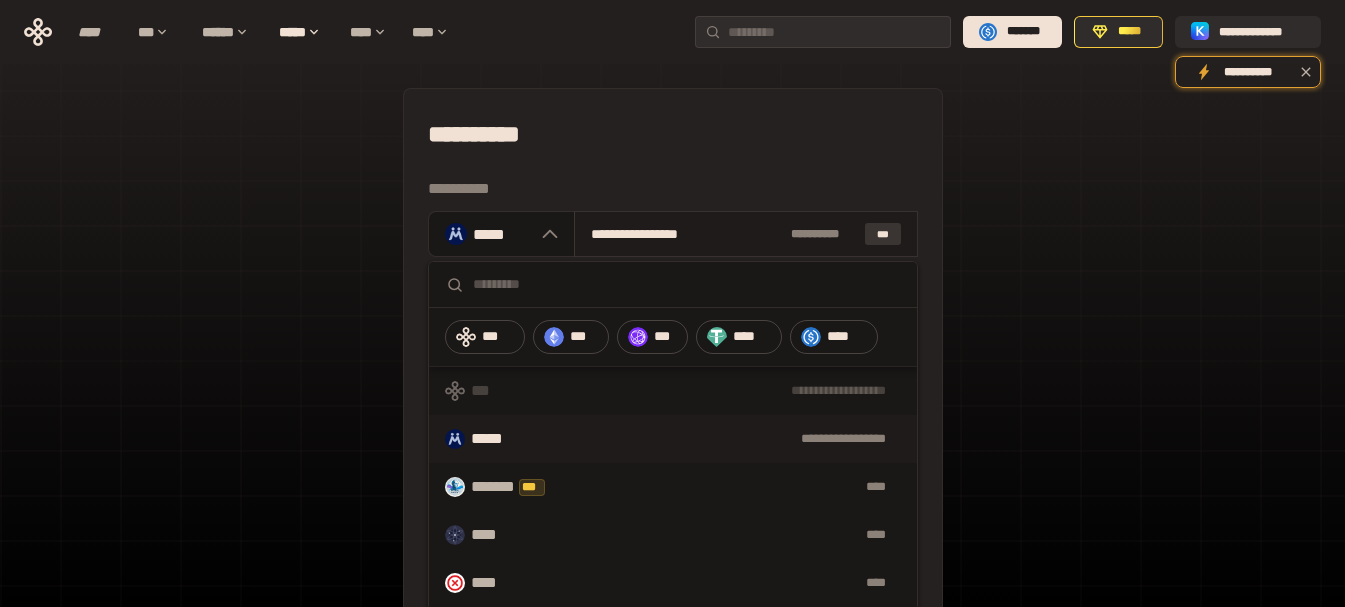 click on "***" at bounding box center (883, 234) 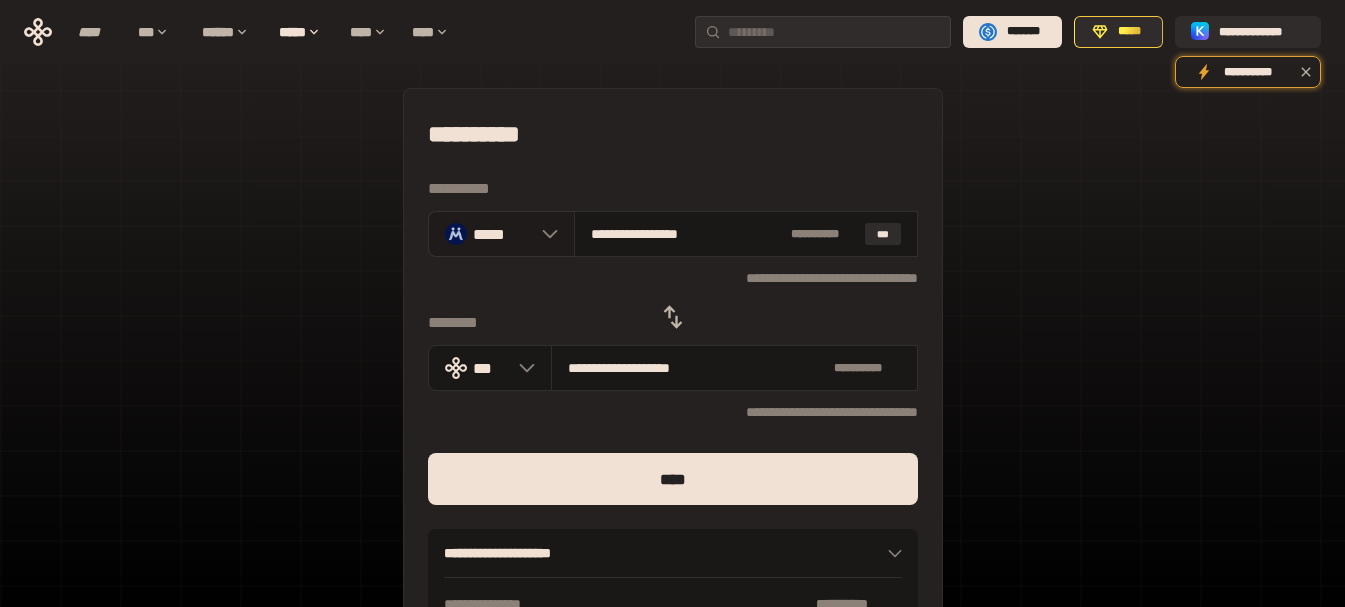 click 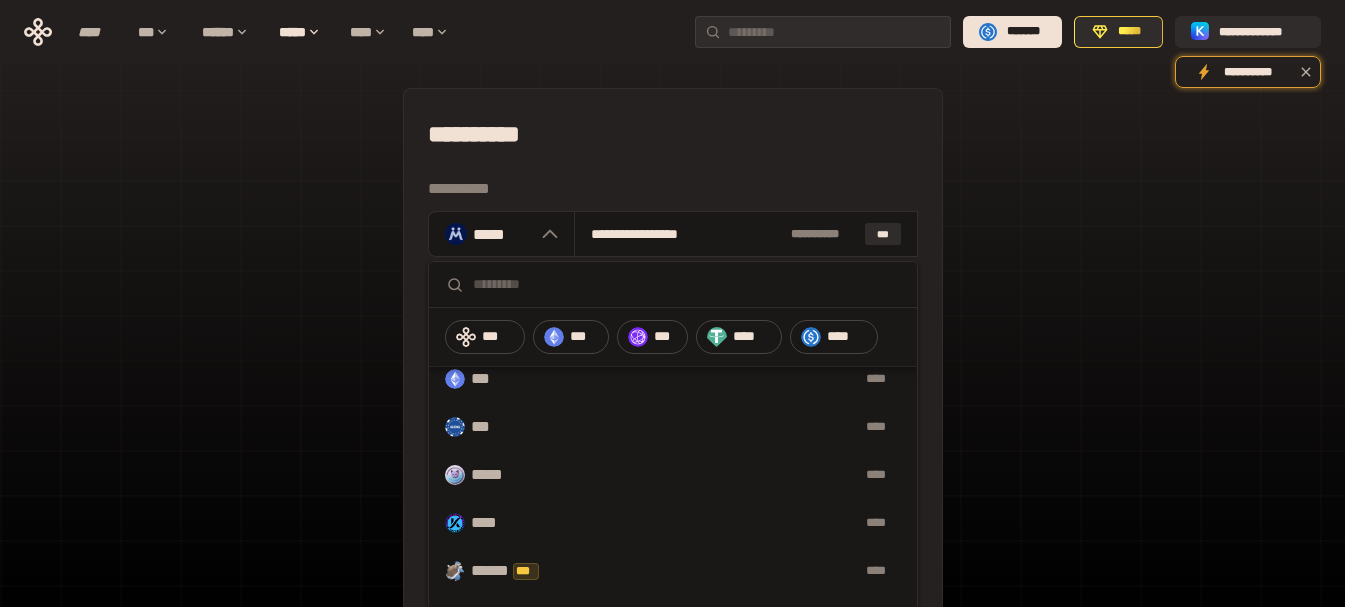 scroll, scrollTop: 500, scrollLeft: 0, axis: vertical 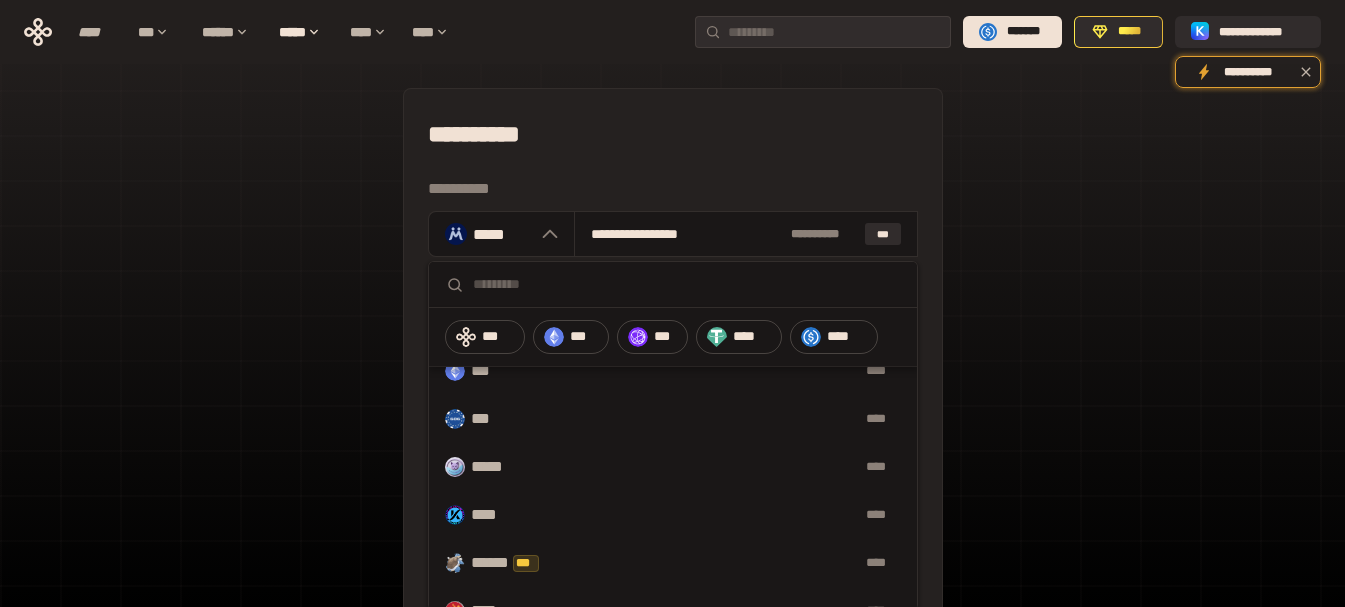 click on "[FIRST] [LAST] [STREET] [CITY] [STATE] [ZIP] [COUNTRY] [PHONE] [EMAIL] [CREDIT_CARD] [EXPIRY_DATE] [CVV] [NAME_ON_CARD] [BILLING_ADDRESS] [CITY] [STATE] [ZIP] [COUNTRY] [PHONE] [EMAIL] [SSN] [DOB] [GENDER] [NATIONALITY] [PASSPORT_NUMBER] [DRIVER_LICENSE] [VOTER_ID] [ADDRESS] [CITY] [STATE] [ZIP] [COUNTRY] [PHONE] [EMAIL] [CREDIT_CARD] [EXPIRY_DATE] [CVV] [NAME_ON_CARD] [BILLING_ADDRESS] [CITY] [STATE] [ZIP] [COUNTRY] [PHONE] [EMAIL] [SSN] [DOB] [GENDER] [NATIONALITY] [PASSPORT_NUMBER] [DRIVER_LICENSE] [VOTER_ID] [ADDRESS] [CITY] [STATE] [ZIP] [COUNTRY] [PHONE] [EMAIL] [CREDIT_CARD] [EXPIRY_DATE] [CVV] [NAME_ON_CARD] [BILLING_ADDRESS] [CITY] [STATE] [ZIP] [COUNTRY] [PHONE] [EMAIL] [SSN] [DOB] [GENDER] [NATIONALITY] [PASSPORT_NUMBER] [DRIVER_LICENSE] [VOTER_ID]" at bounding box center [672, 444] 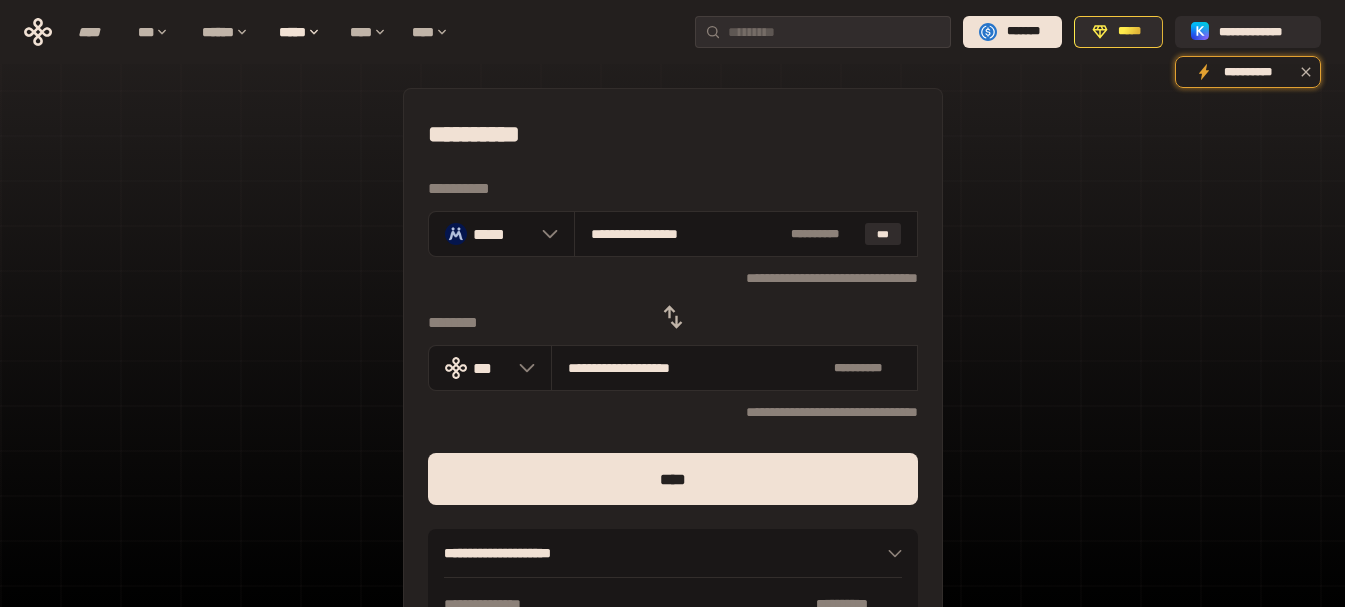 click on "[FIRST] [LAST] [STREET] [CITY] [STATE] [ZIP] [COUNTRY] [PHONE] [EMAIL] [CREDIT_CARD] [EXPIRY_DATE] [CVV] [NAME_ON_CARD] [BILLING_ADDRESS] [CITY] [STATE] [ZIP] [COUNTRY] [PHONE] [EMAIL] [SSN] [DOB] [GENDER] [NATIONALITY] [PASSPORT_NUMBER] [DRIVER_LICENSE] [VOTER_ID]" at bounding box center (672, 444) 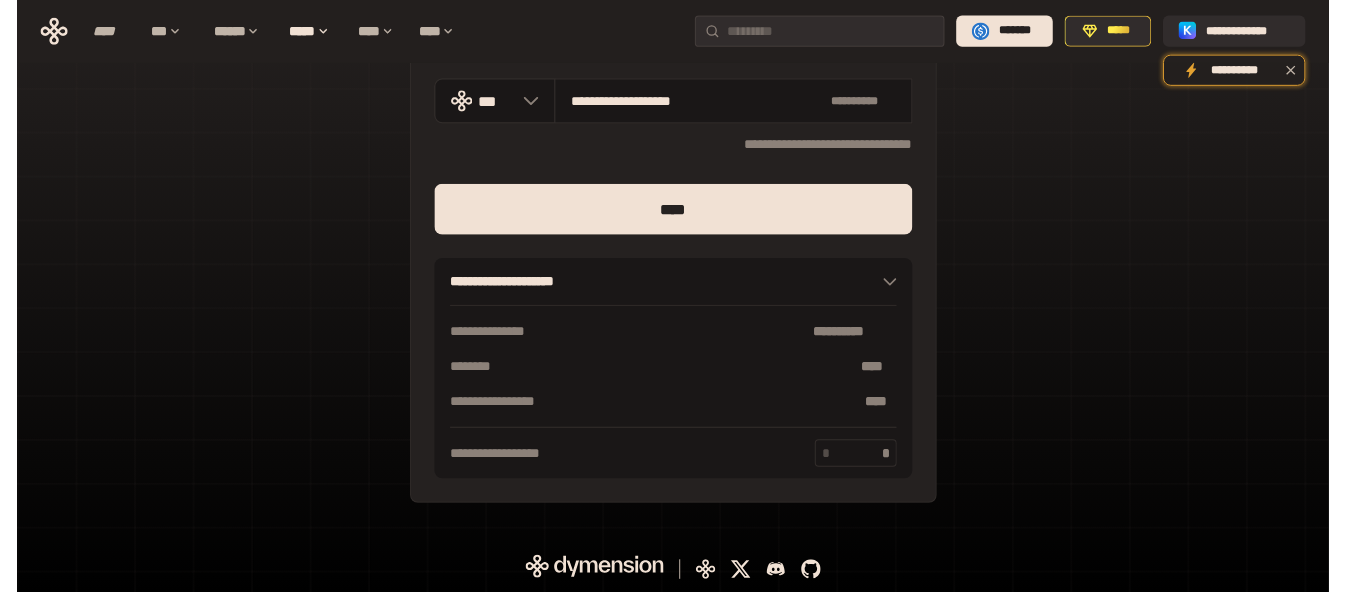scroll, scrollTop: 0, scrollLeft: 0, axis: both 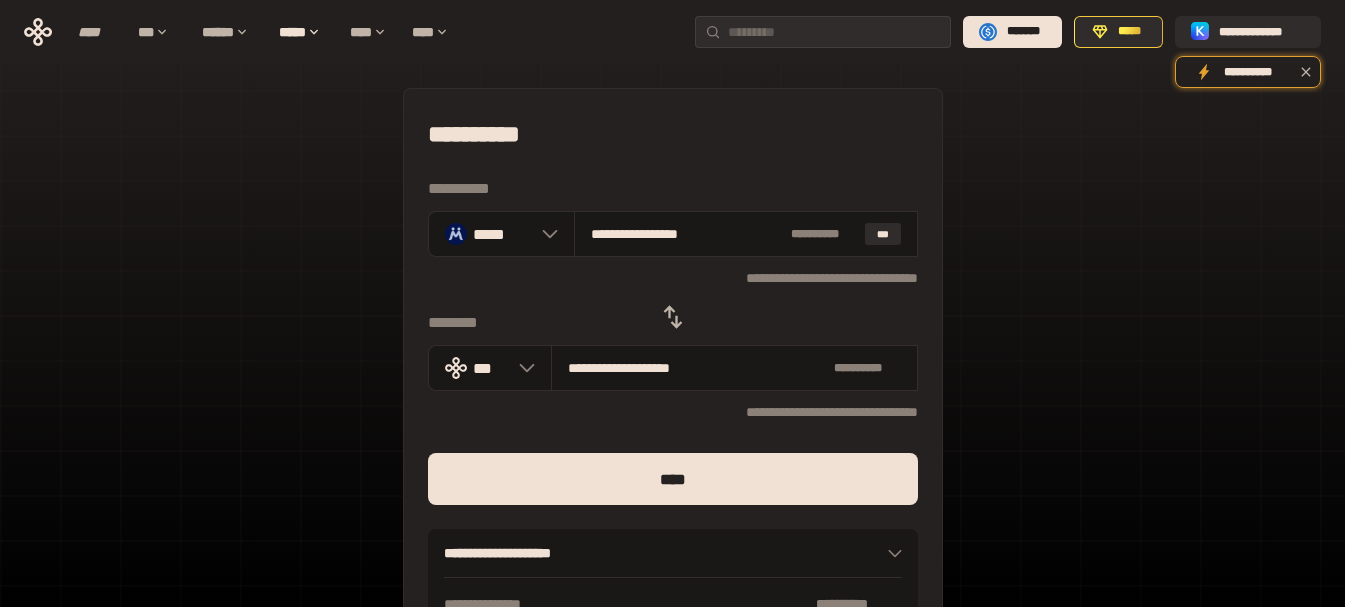 click on "[FIRST] [LAST] [STREET] [CITY] [STATE] [ZIP] [COUNTRY] [PHONE] [EMAIL] [CREDIT_CARD] [EXPIRY_DATE] [CVV] [NAME_ON_CARD] [BILLING_ADDRESS] [CITY] [STATE] [ZIP] [COUNTRY] [PHONE] [EMAIL] [SSN] [DOB] [GENDER] [NATIONALITY] [PASSPORT_NUMBER] [DRIVER_LICENSE] [VOTER_ID]" at bounding box center [672, 444] 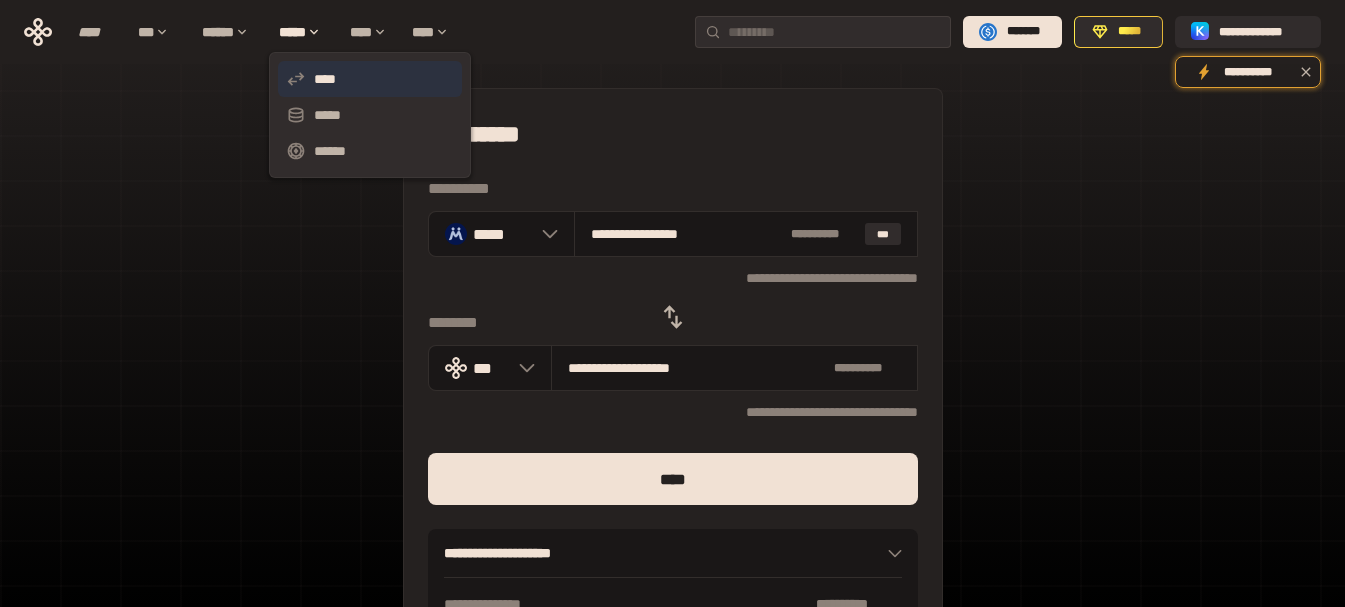 click on "****" at bounding box center [370, 79] 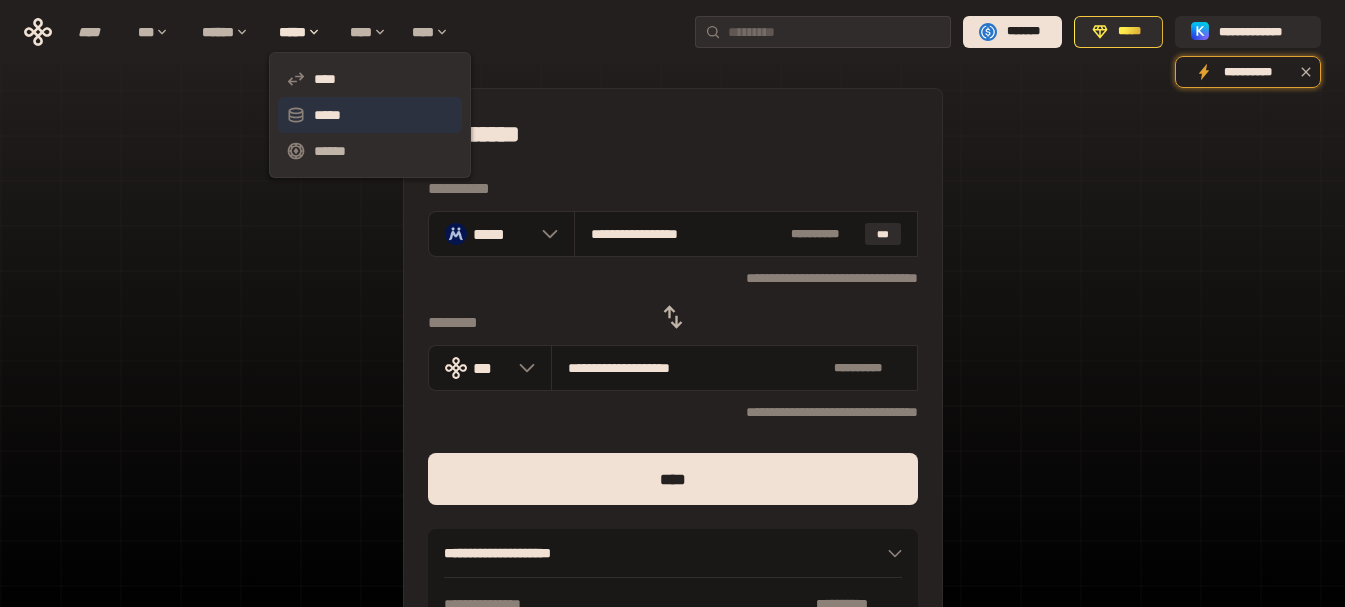 click on "*****" at bounding box center (370, 115) 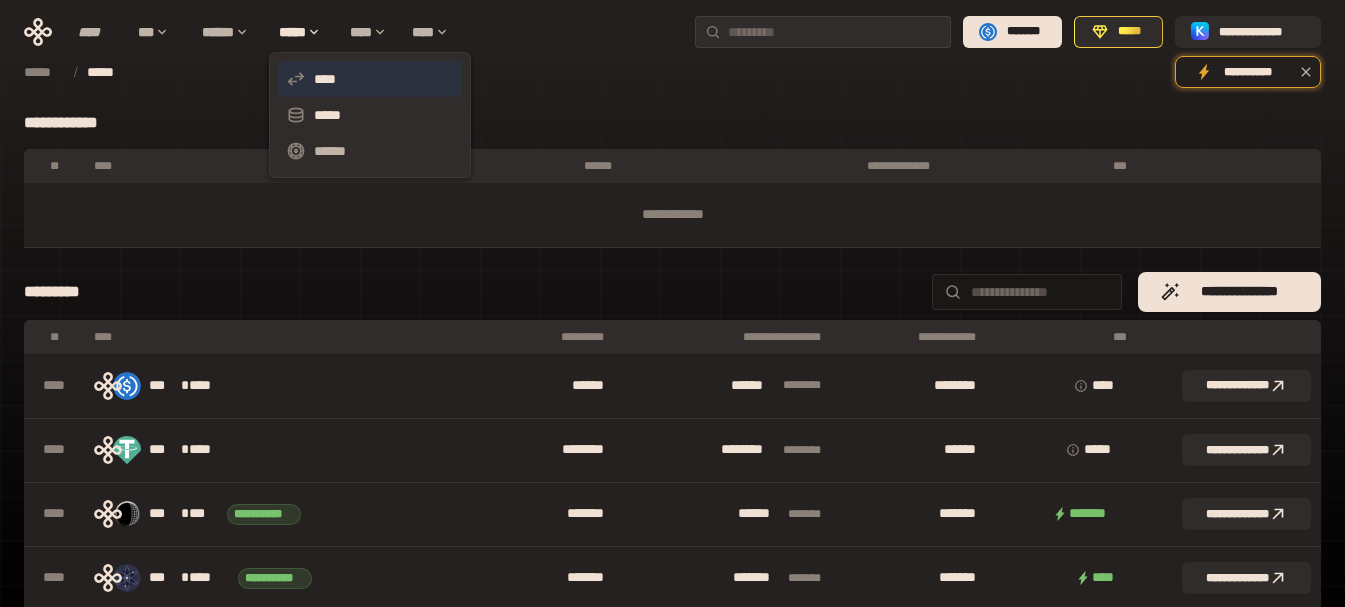 click on "****" at bounding box center [370, 79] 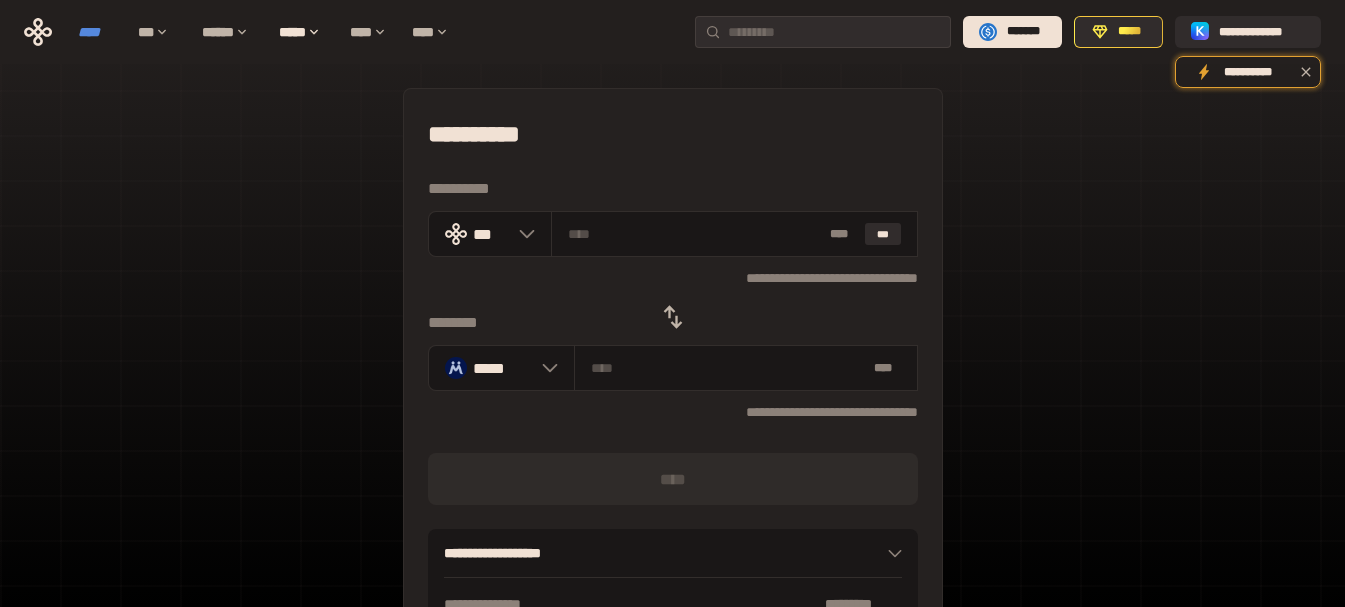 click on "****" at bounding box center [98, 32] 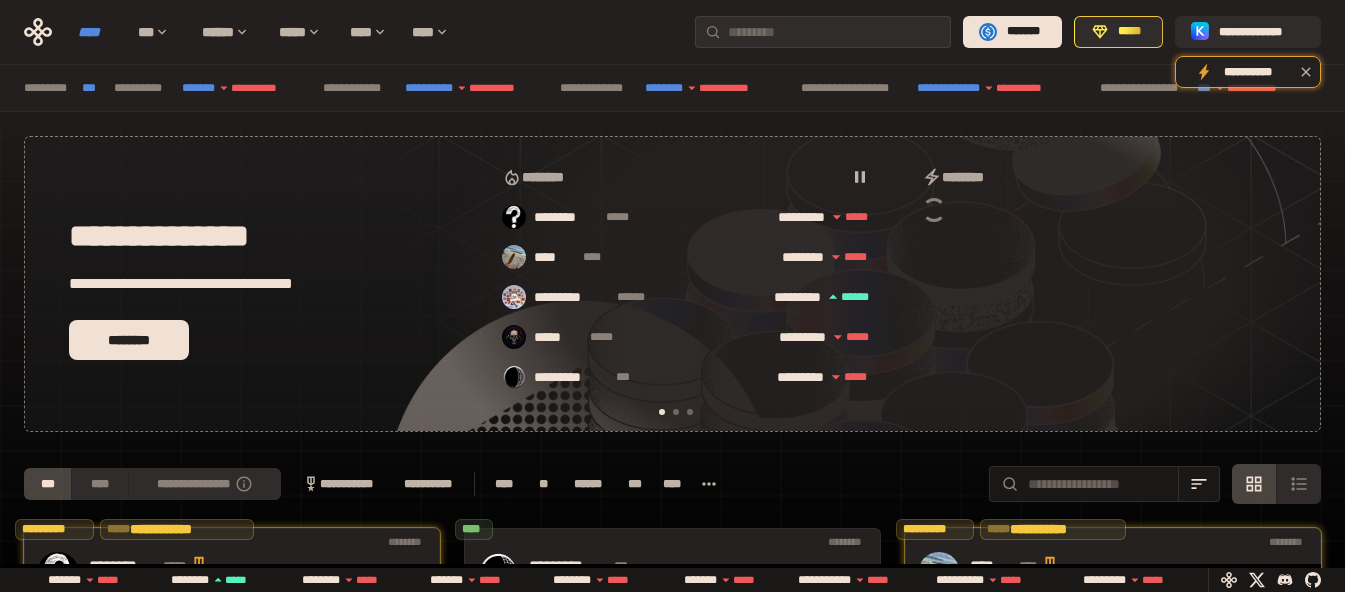scroll, scrollTop: 0, scrollLeft: 16, axis: horizontal 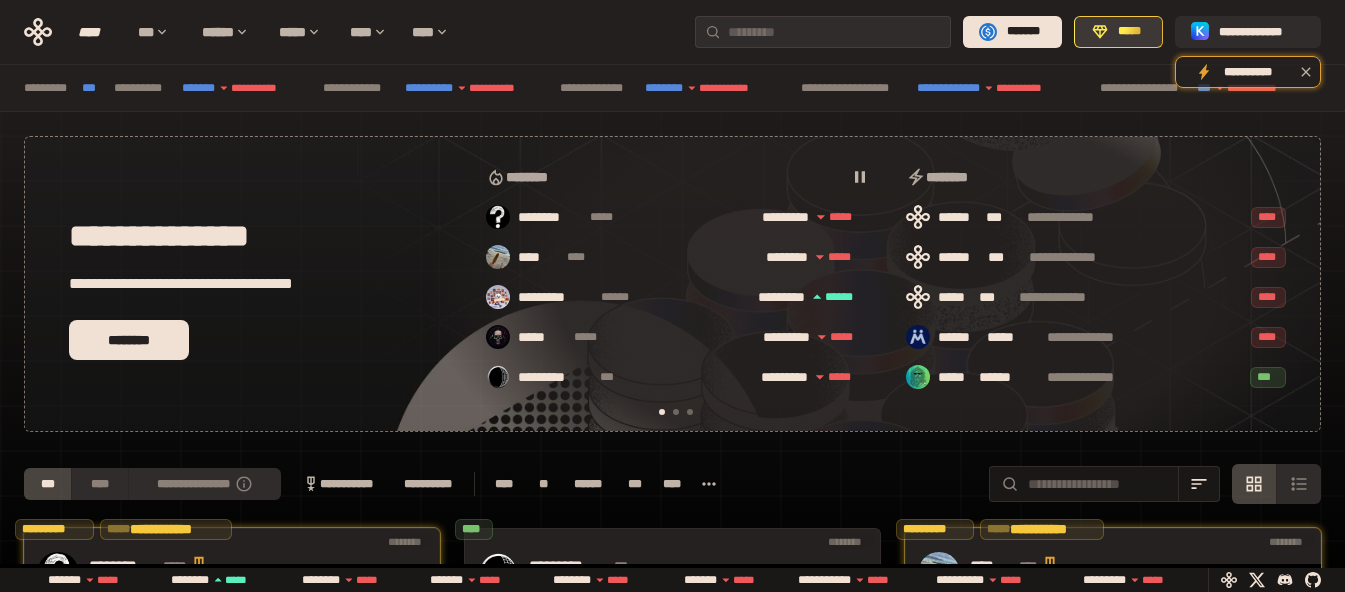 click 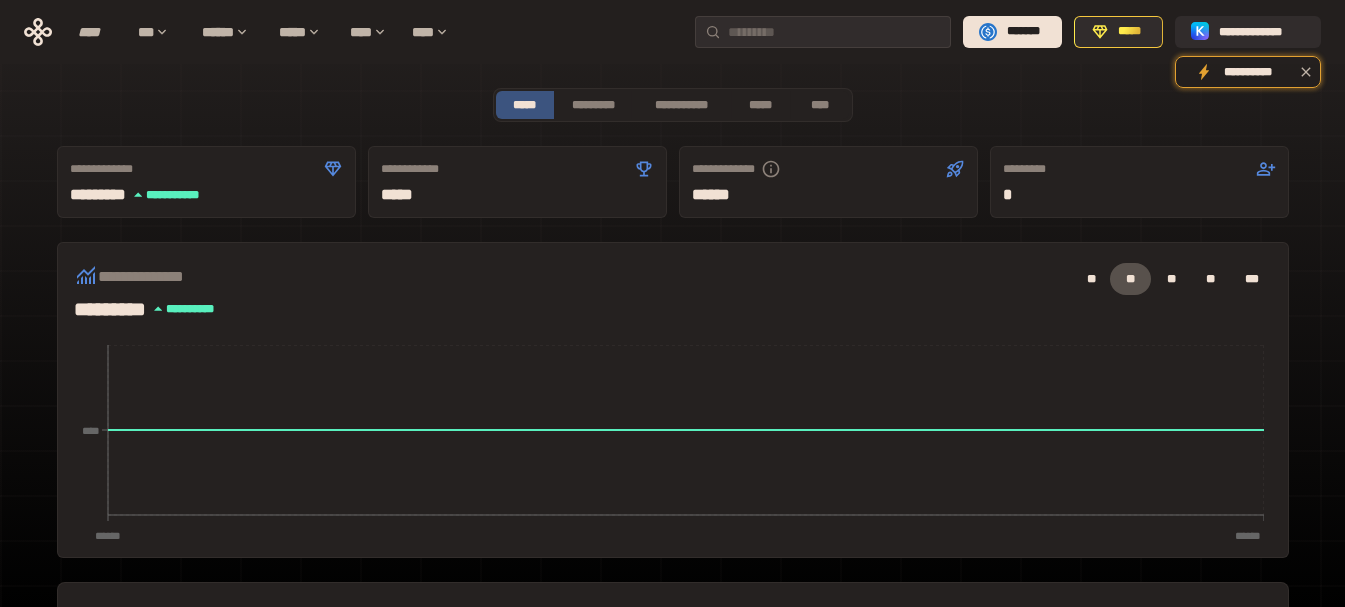 click 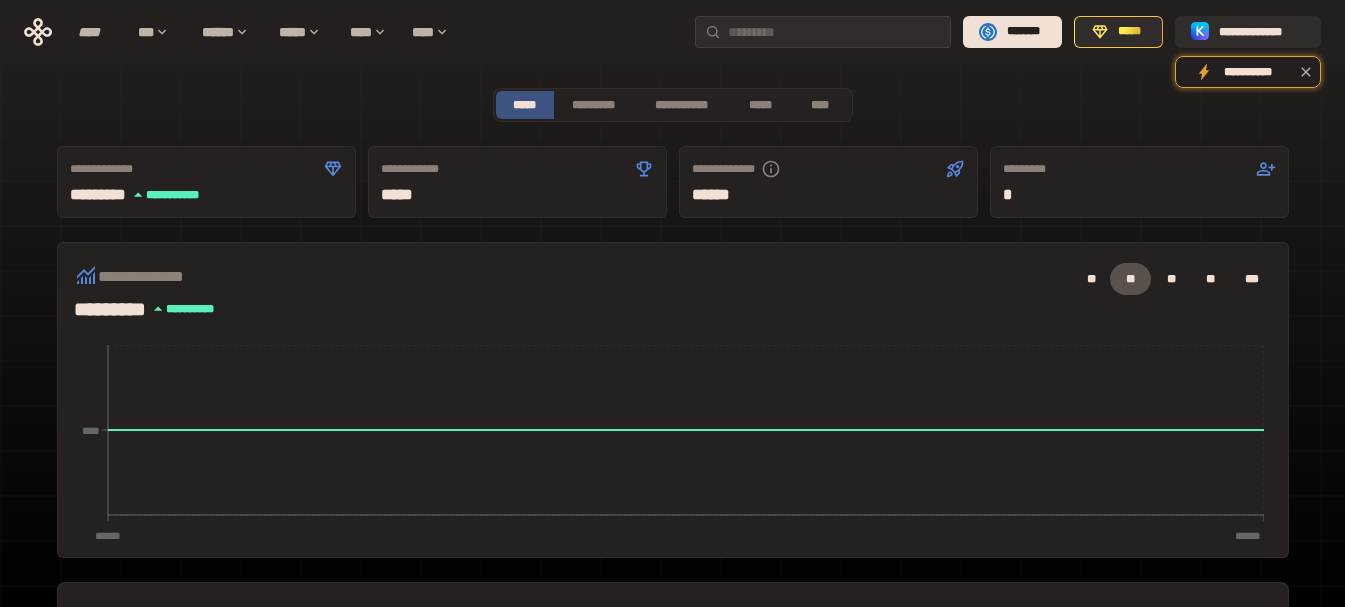 click 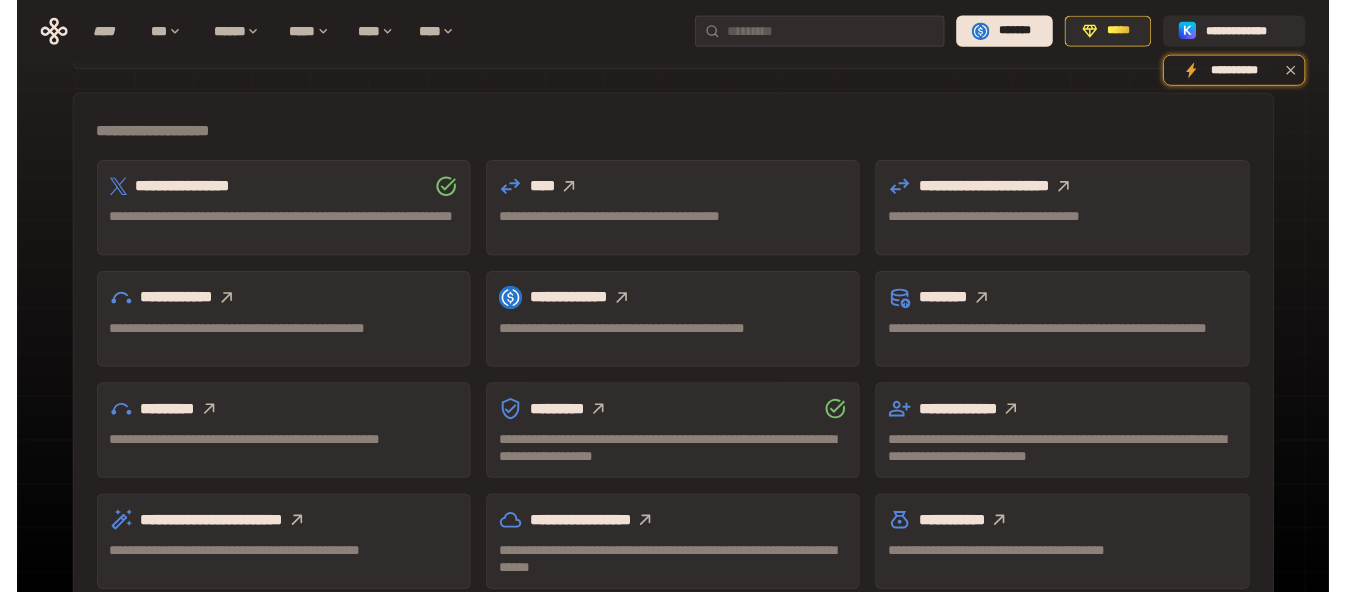 scroll, scrollTop: 500, scrollLeft: 0, axis: vertical 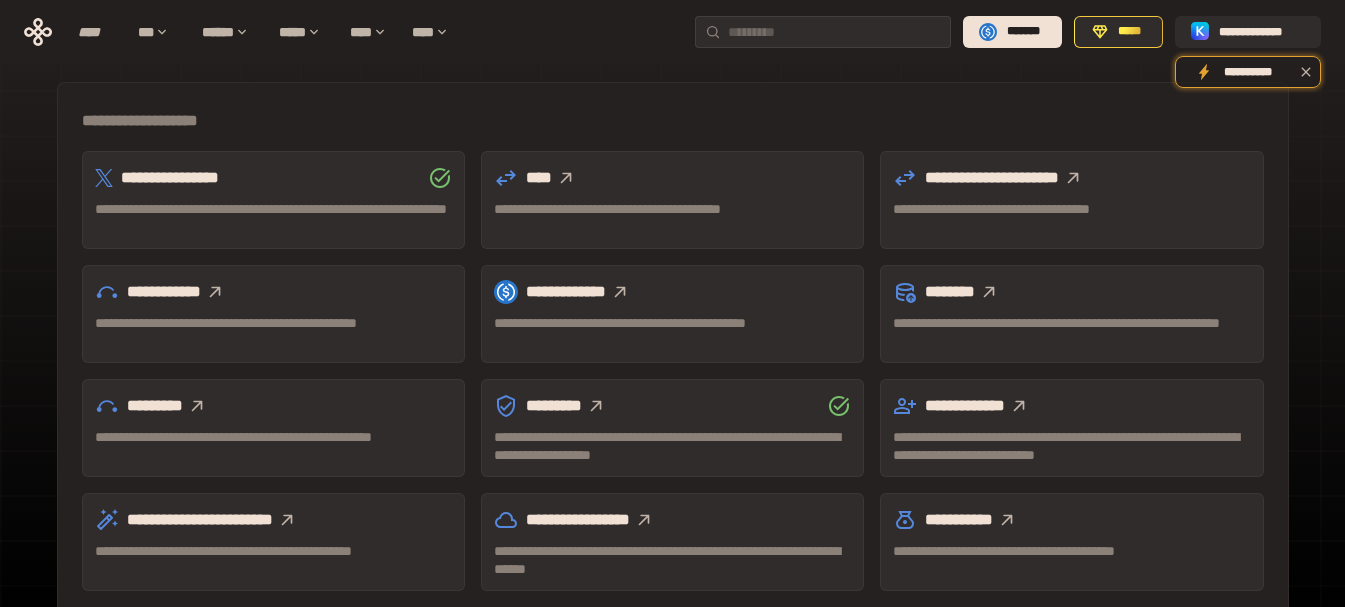 click 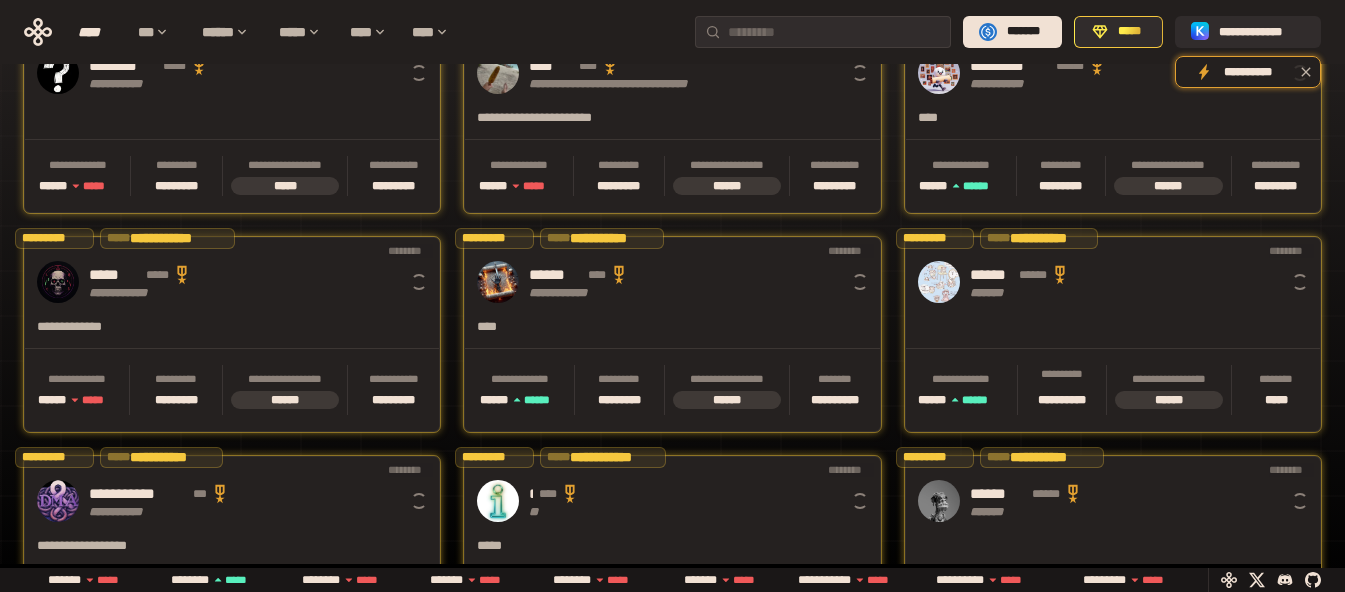 scroll, scrollTop: 0, scrollLeft: 16, axis: horizontal 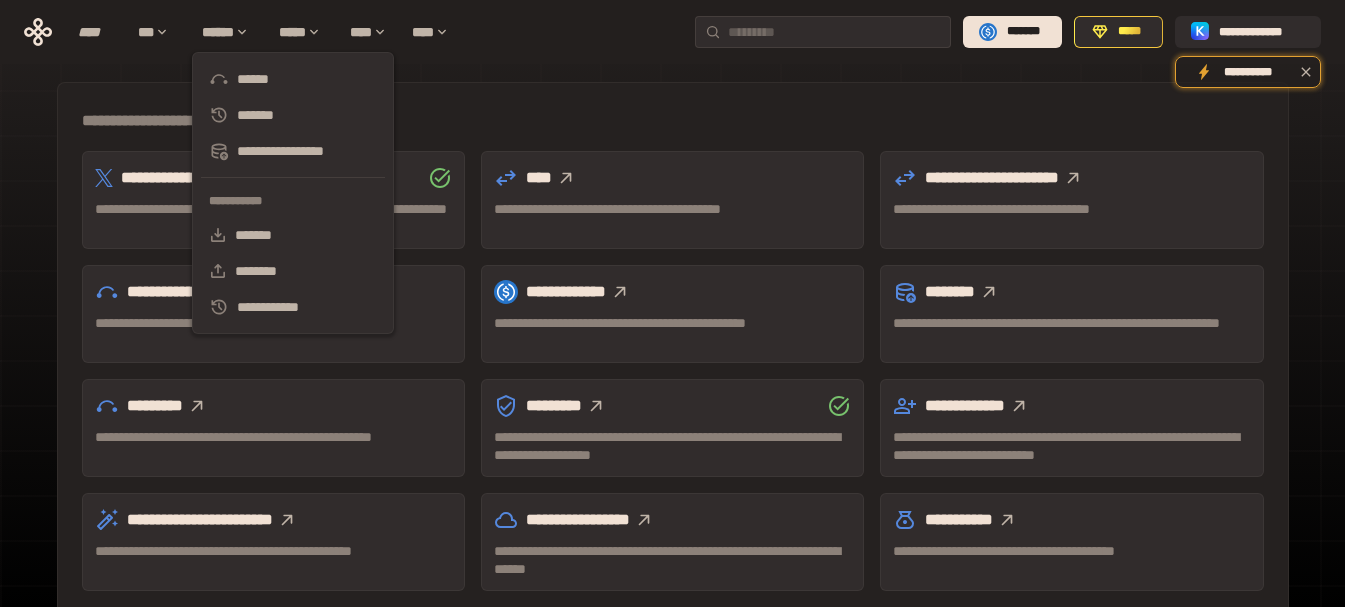 click on "**********" at bounding box center [673, 121] 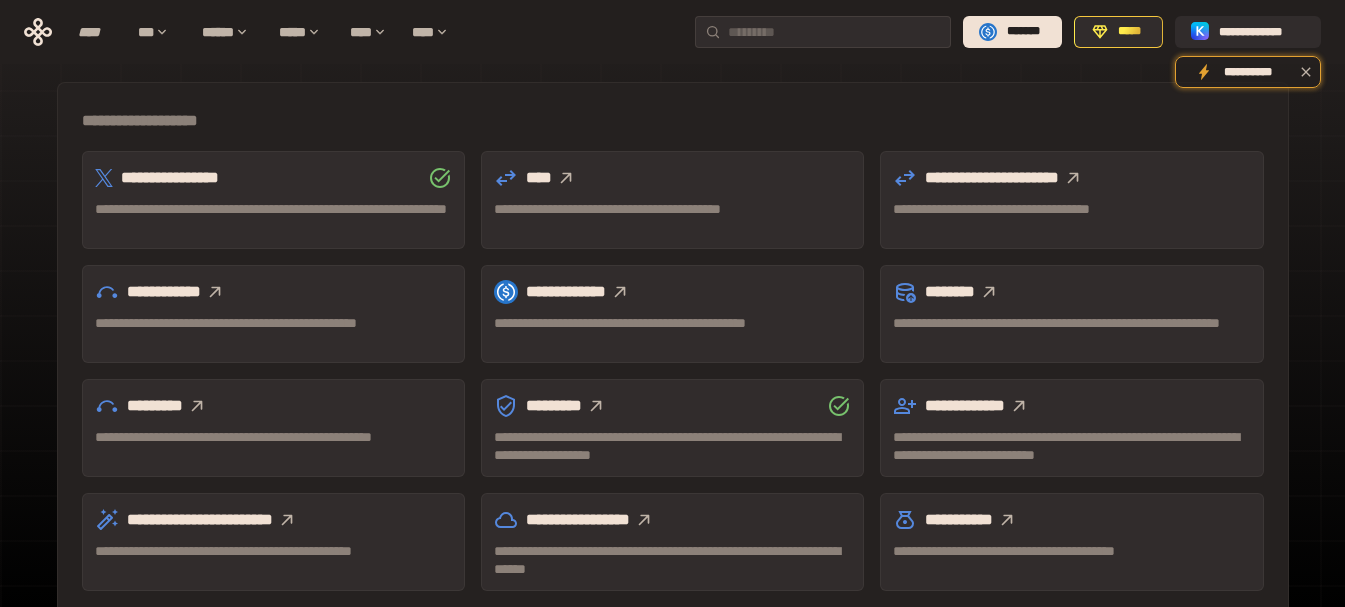 click 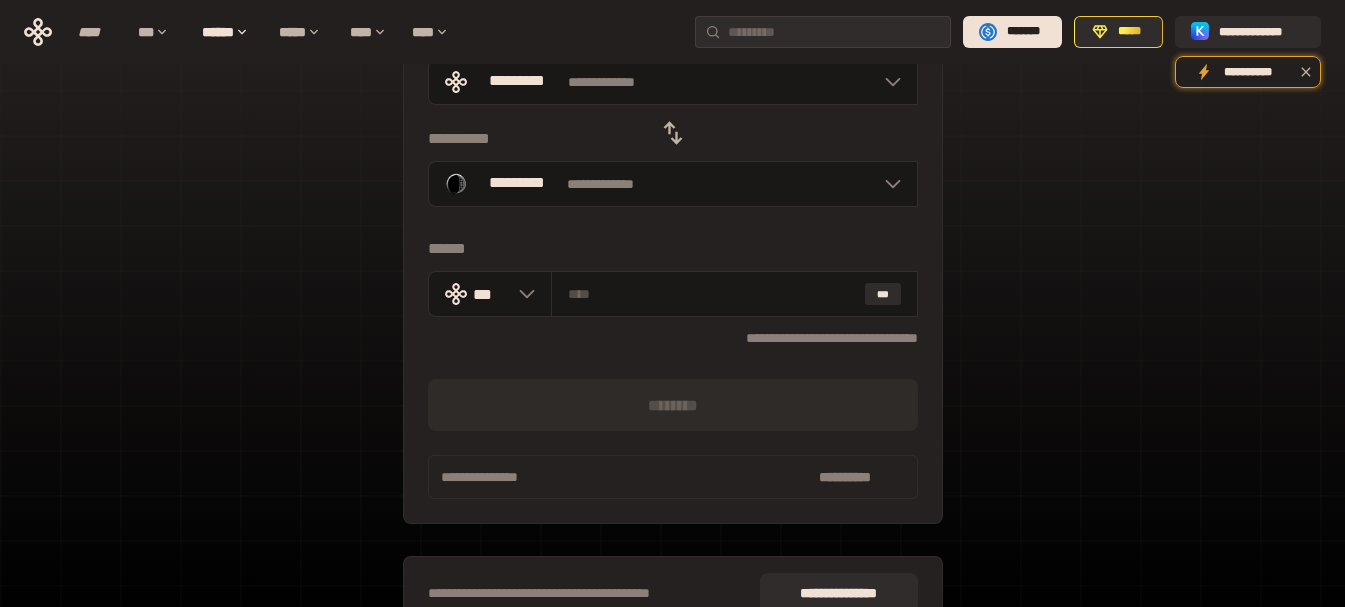 scroll, scrollTop: 0, scrollLeft: 0, axis: both 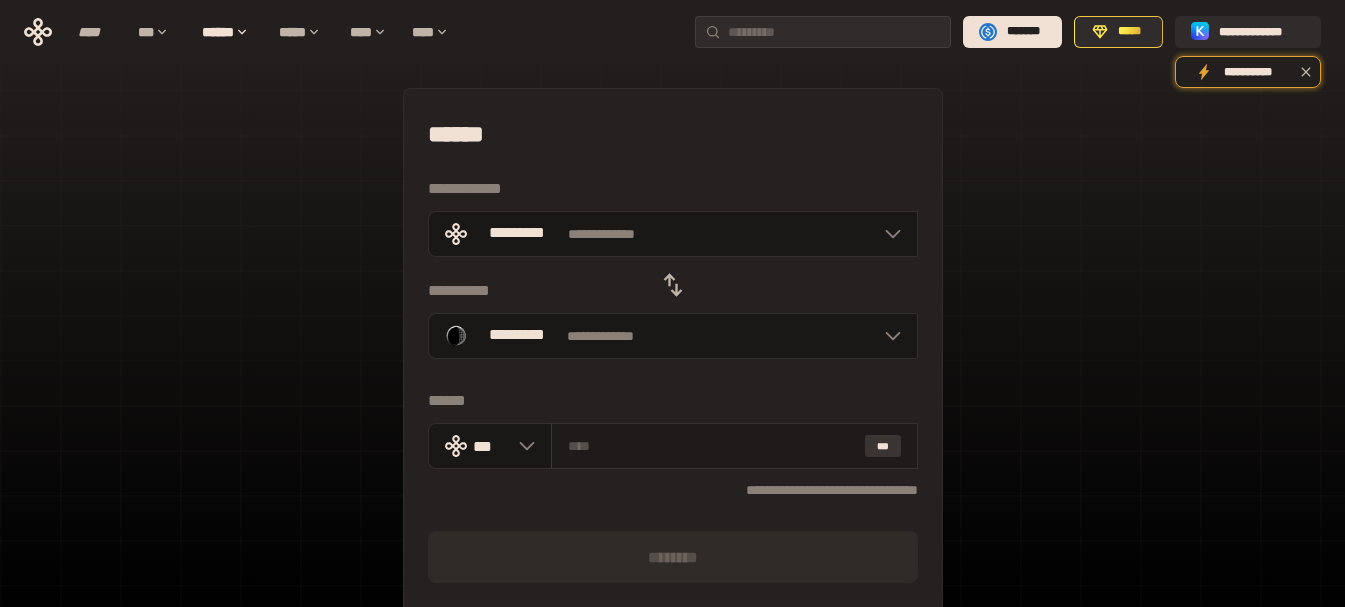click on "***" at bounding box center (883, 446) 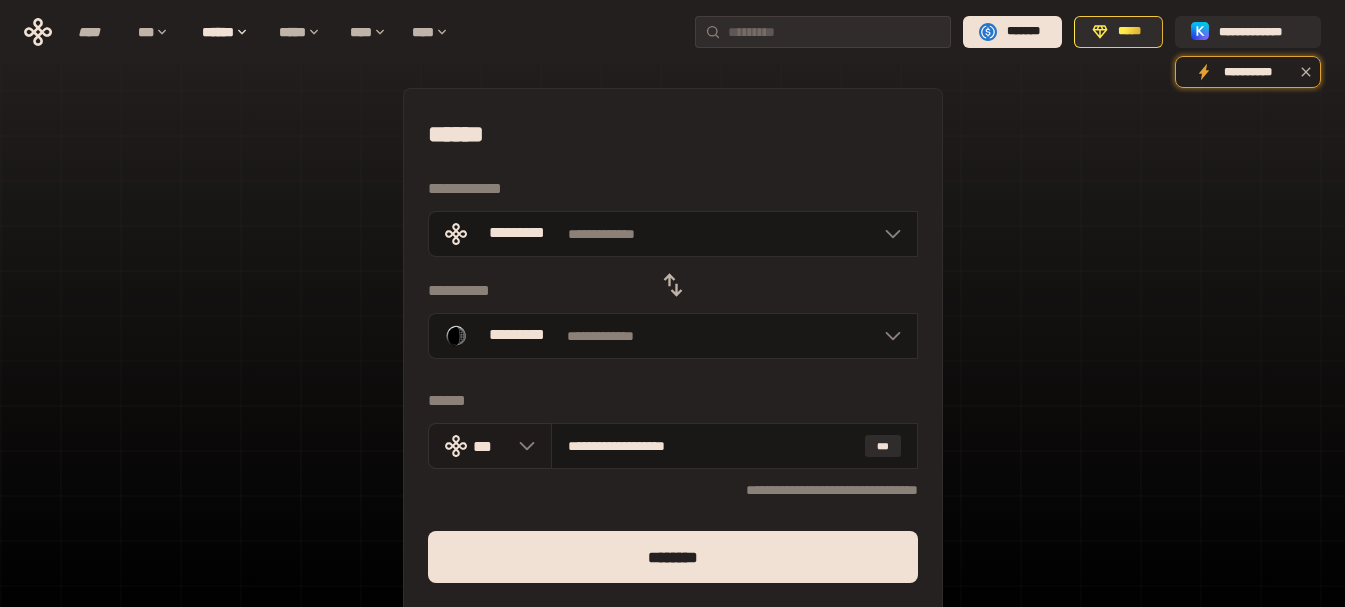 click 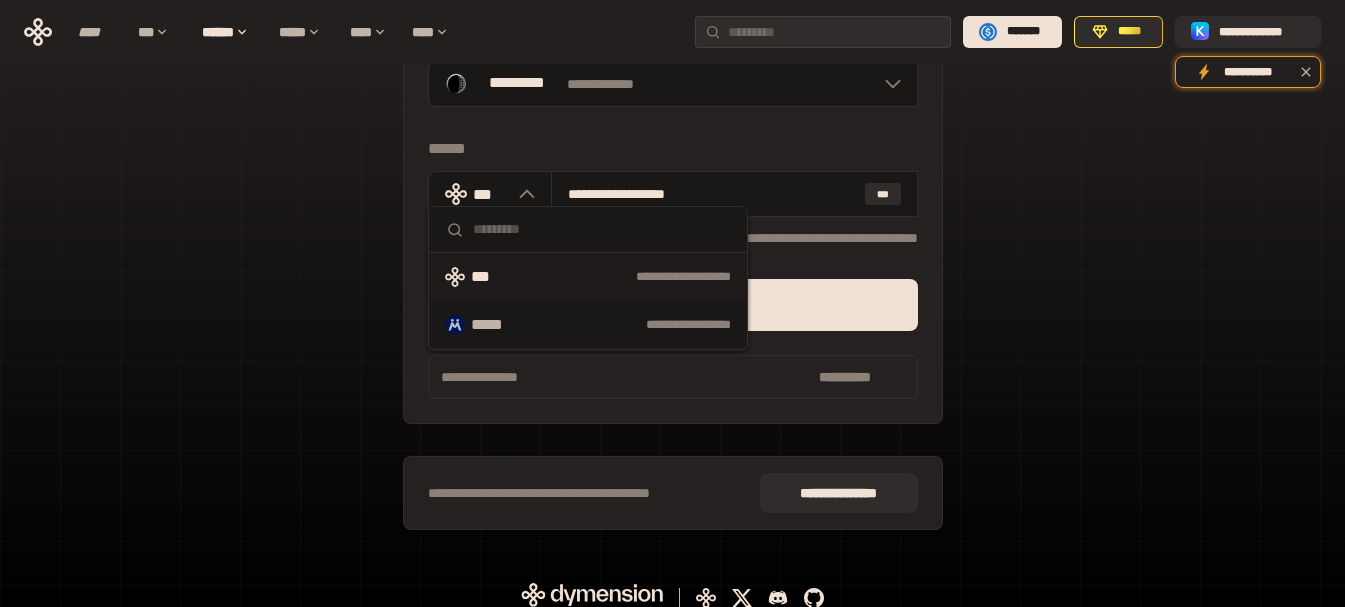 scroll, scrollTop: 267, scrollLeft: 0, axis: vertical 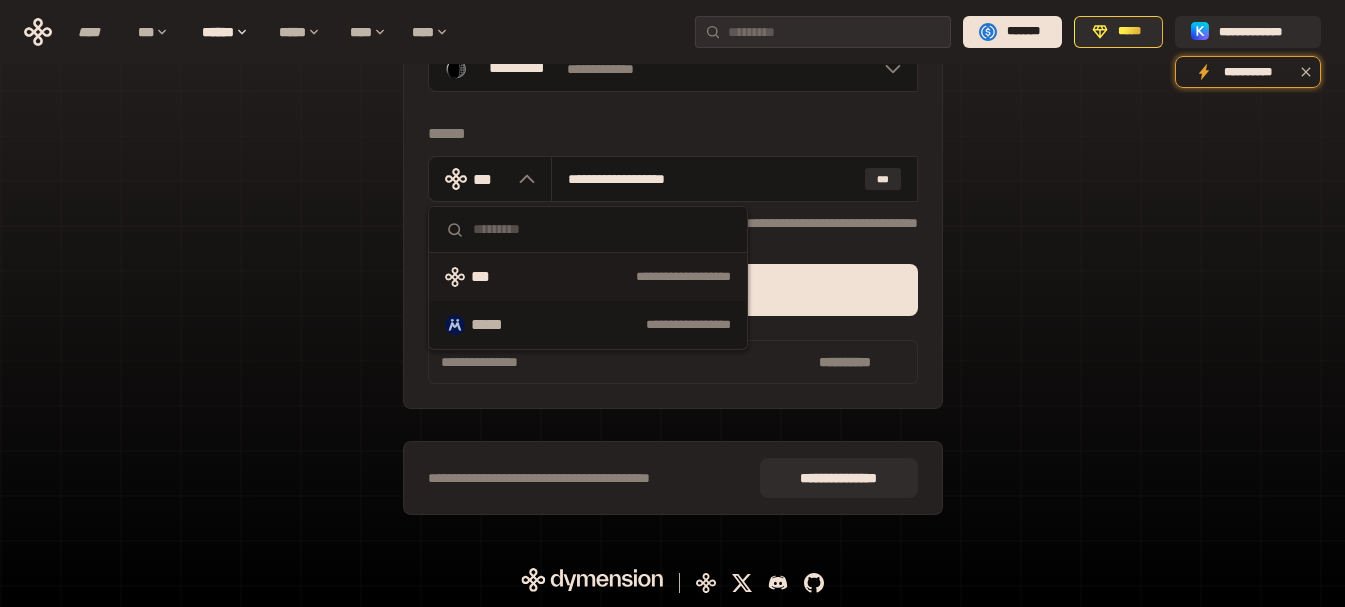 click on "[FIRST] [LAST] [STREET] [CITY] [STATE] [ZIP] [COUNTRY] [PHONE] [EMAIL] [CREDIT_CARD] [EXPIRY_DATE] [CVV] [NAME_ON_CARD] [BILLING_ADDRESS] [CITY] [STATE] [ZIP] [COUNTRY] [PHONE] [EMAIL] [SSN] [DOB] [GENDER] [NATIONALITY] [PASSPORT_NUMBER] [DRIVER_LICENSE] [VOTER_ID]" at bounding box center [672, 178] 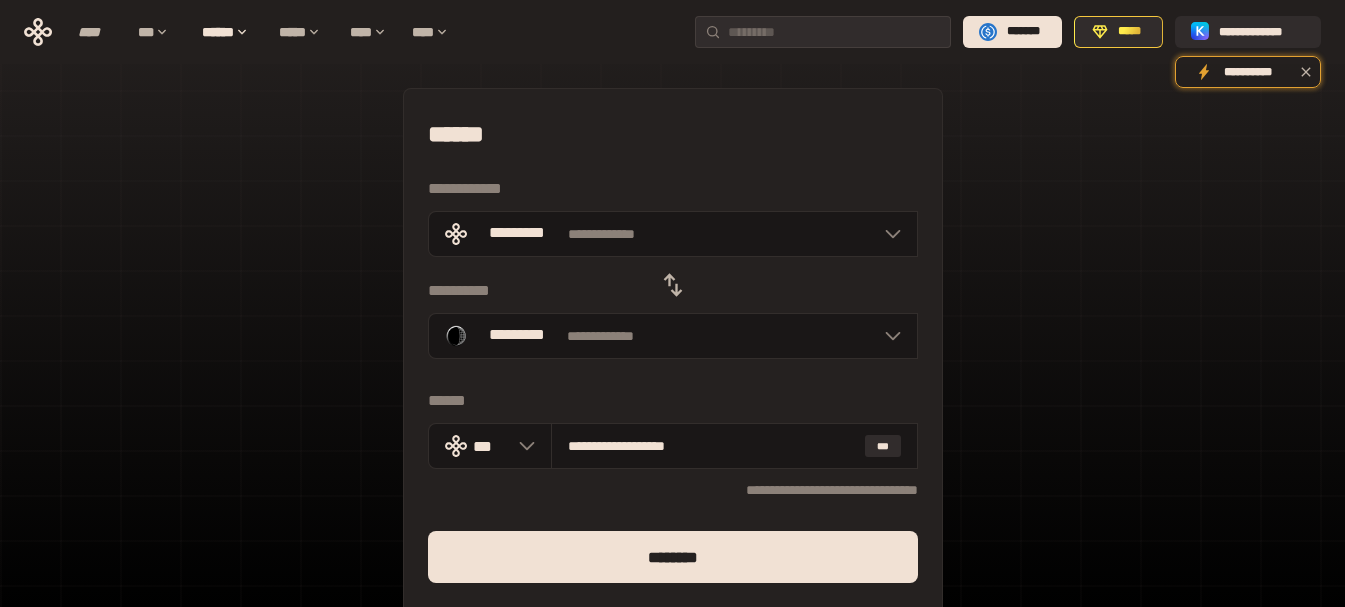 scroll, scrollTop: 161, scrollLeft: 0, axis: vertical 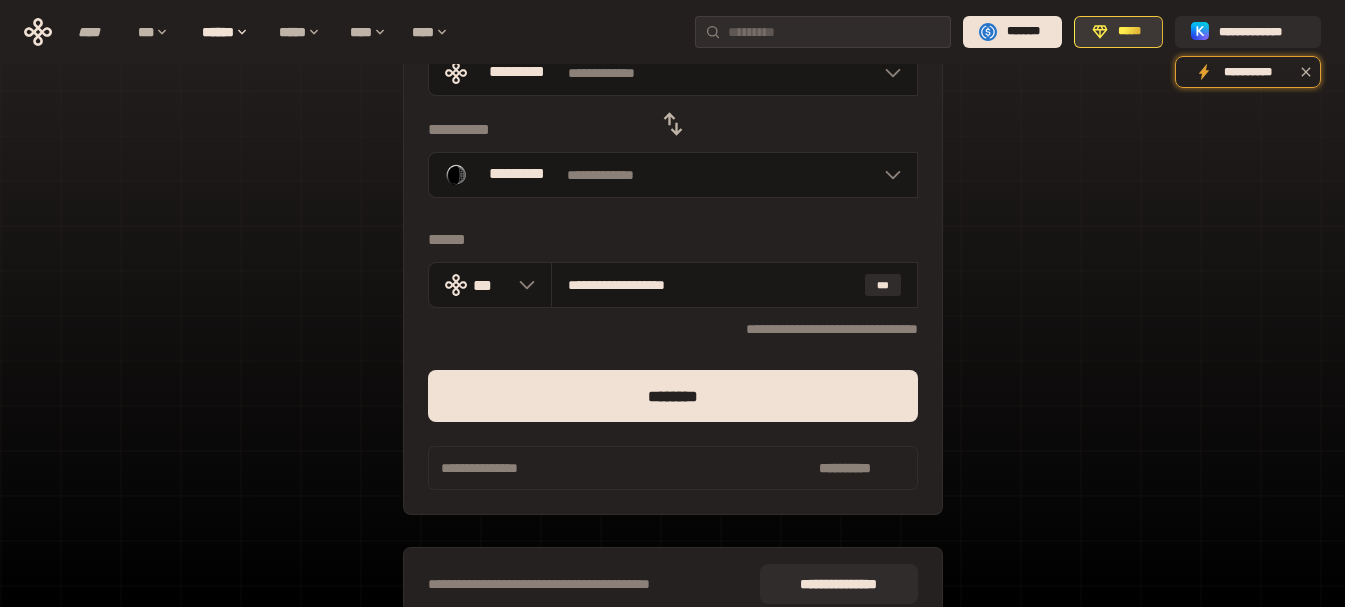 click on "*****" at bounding box center (1118, 32) 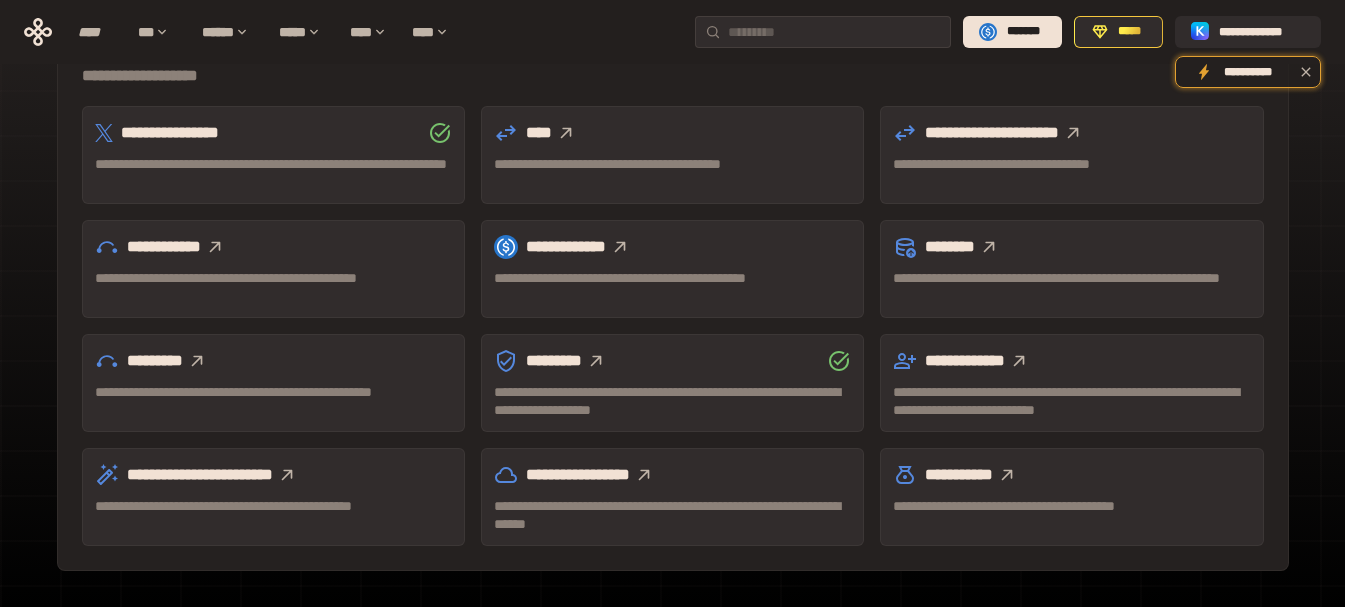 scroll, scrollTop: 561, scrollLeft: 0, axis: vertical 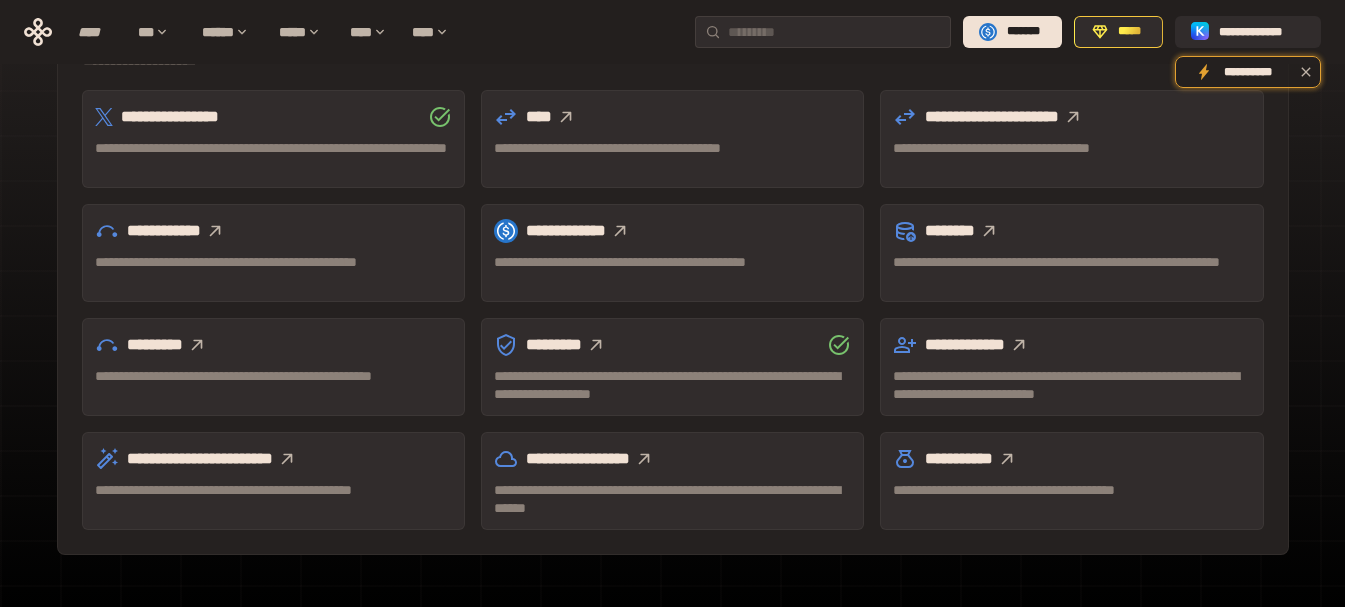 click 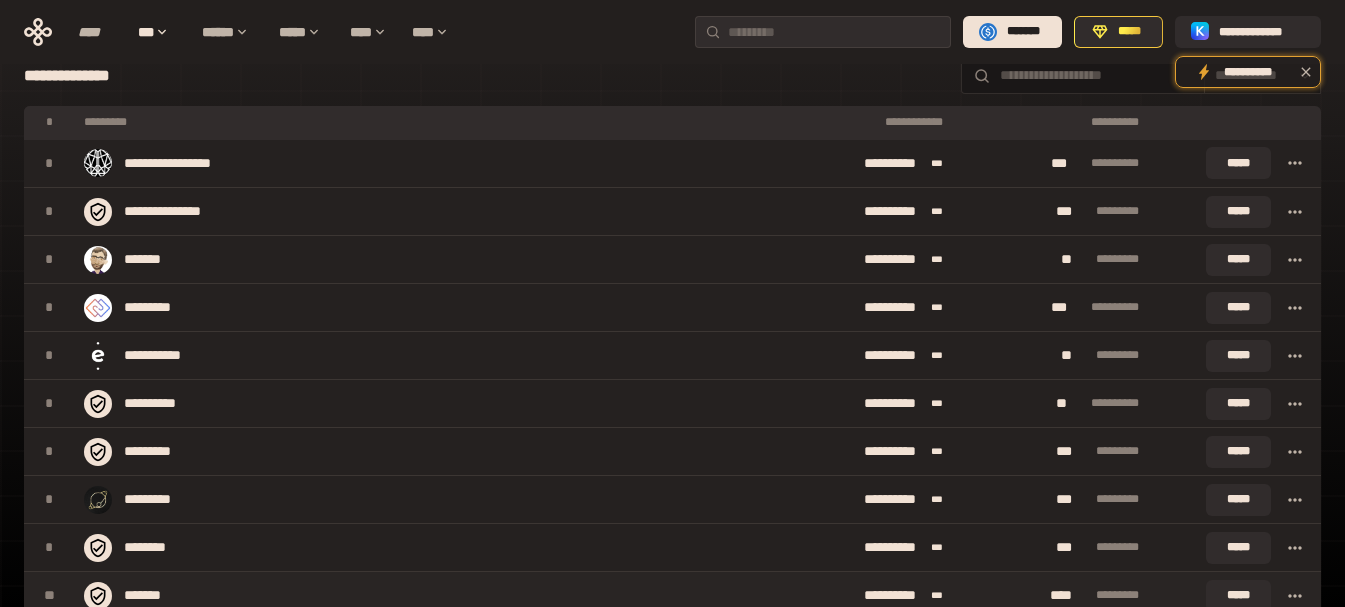 scroll, scrollTop: 261, scrollLeft: 0, axis: vertical 